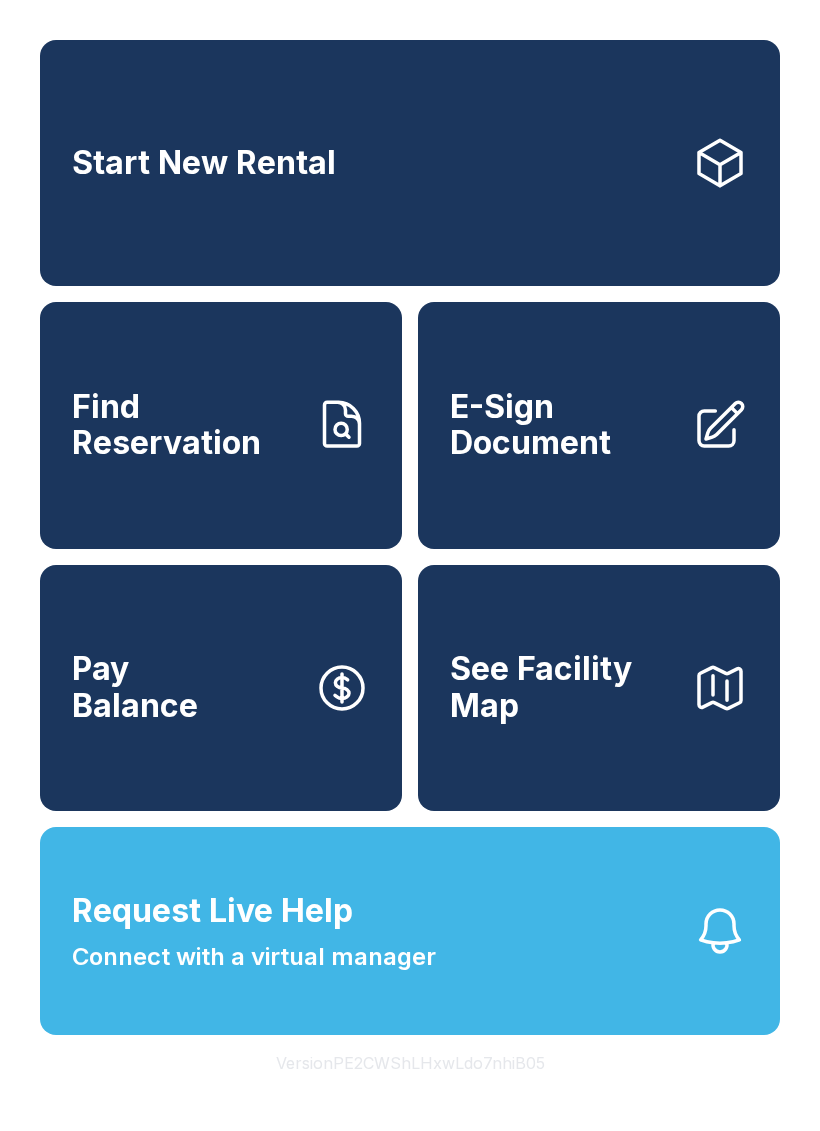 scroll, scrollTop: 0, scrollLeft: 0, axis: both 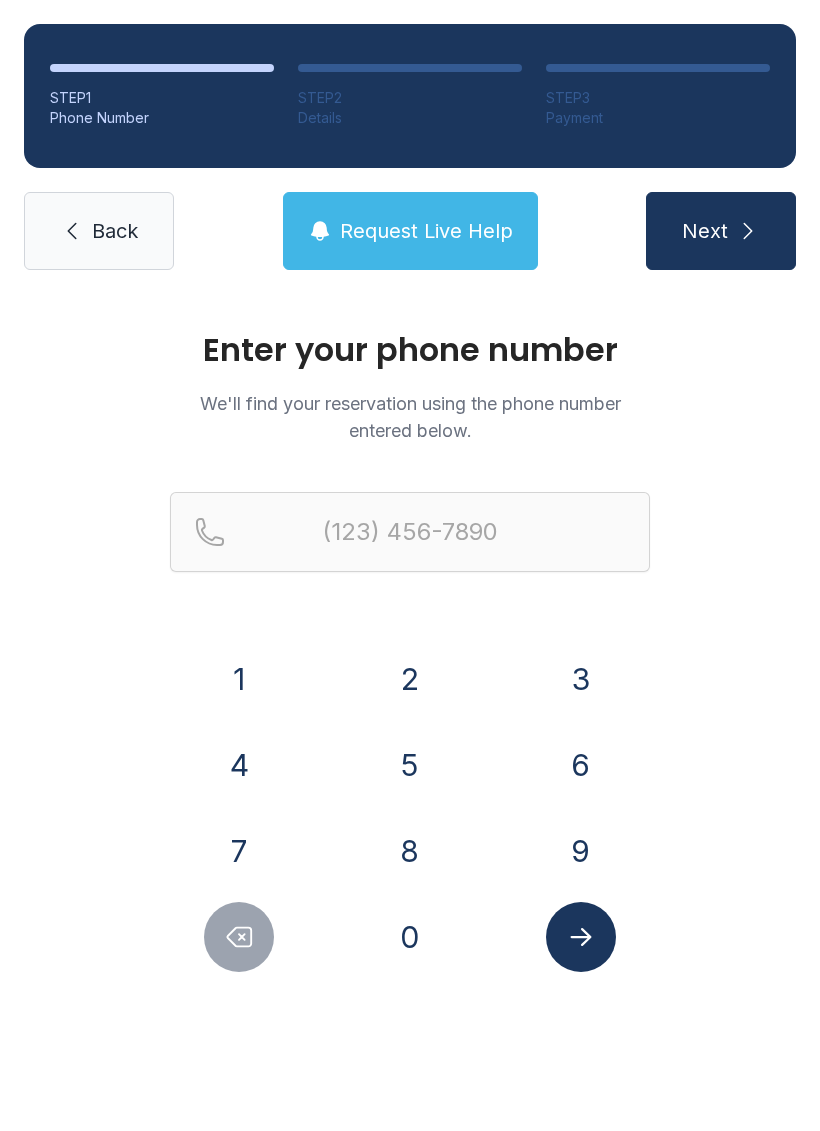 click on "2" at bounding box center [410, 679] 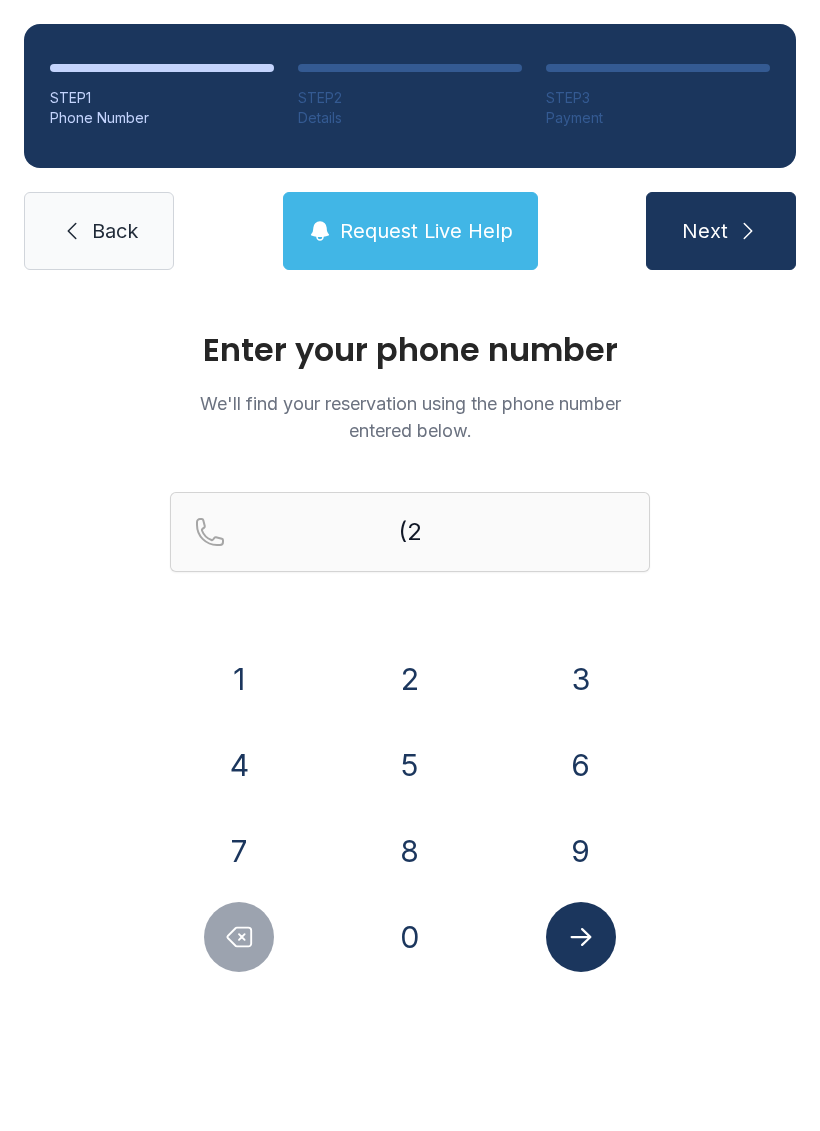 click on "2" at bounding box center [410, 679] 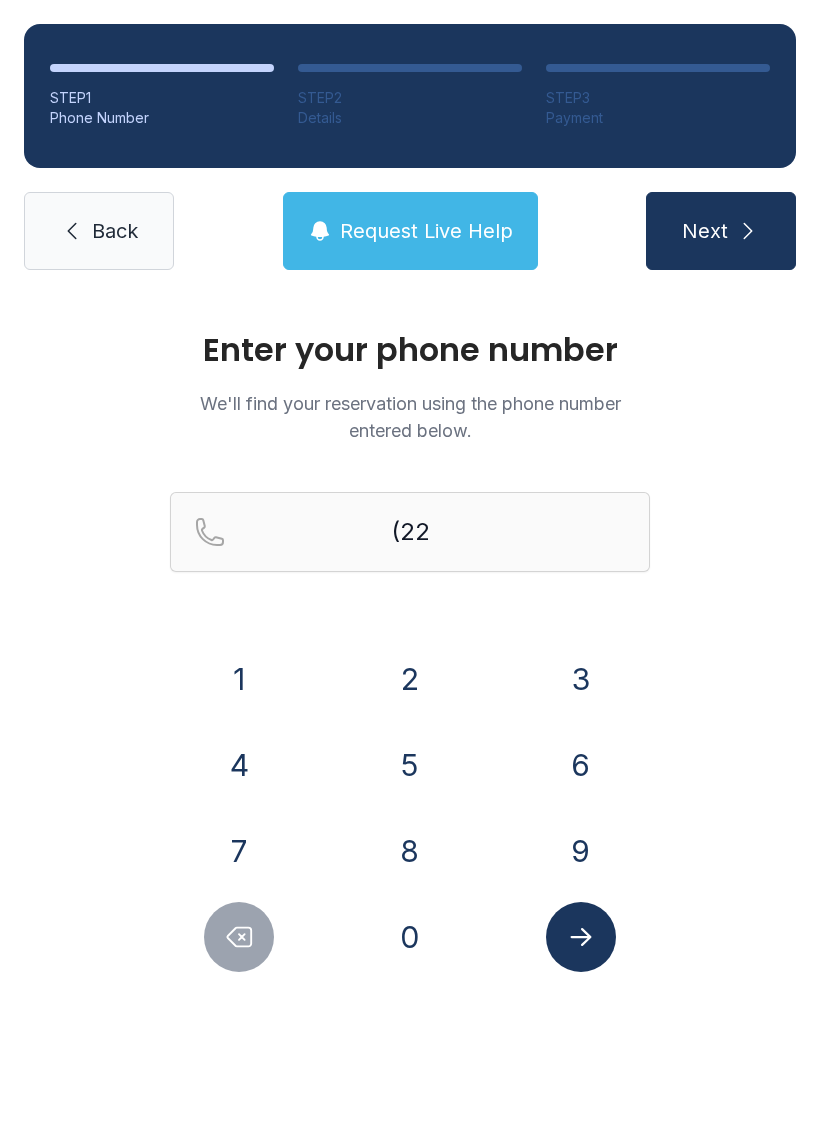 click on "8" at bounding box center (410, 851) 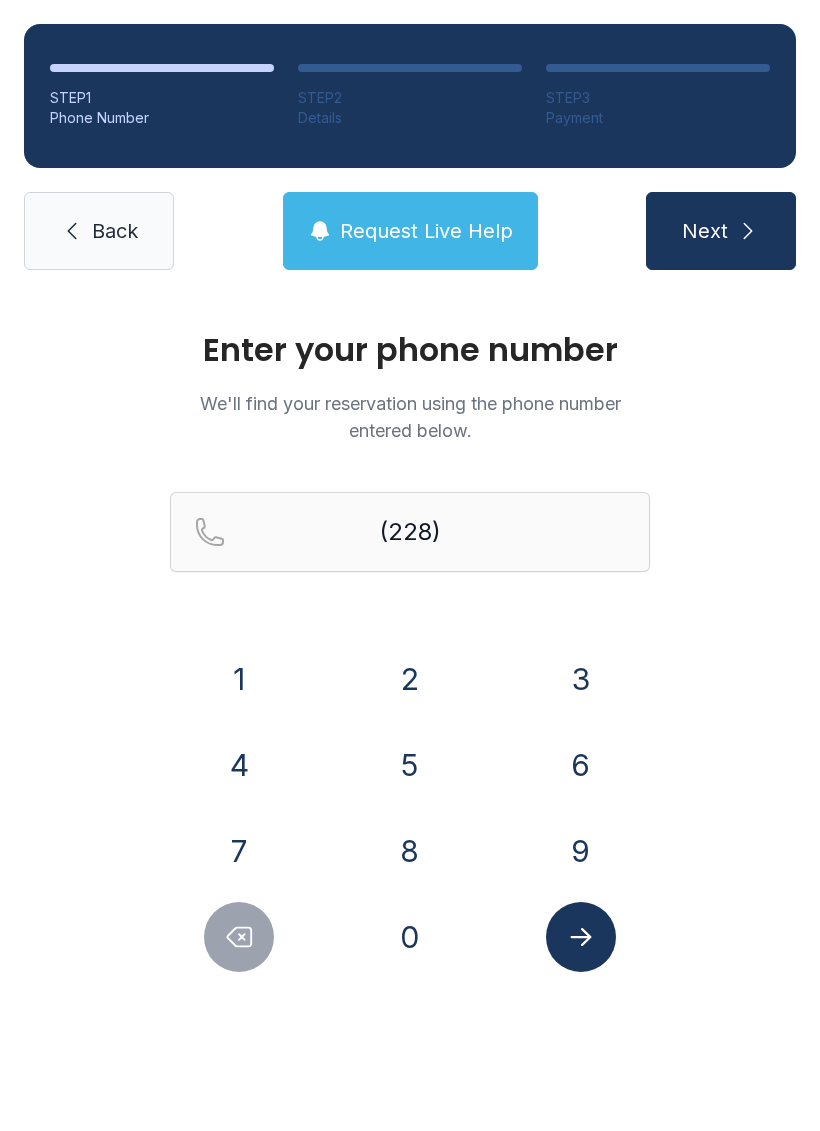 click on "2" at bounding box center (410, 679) 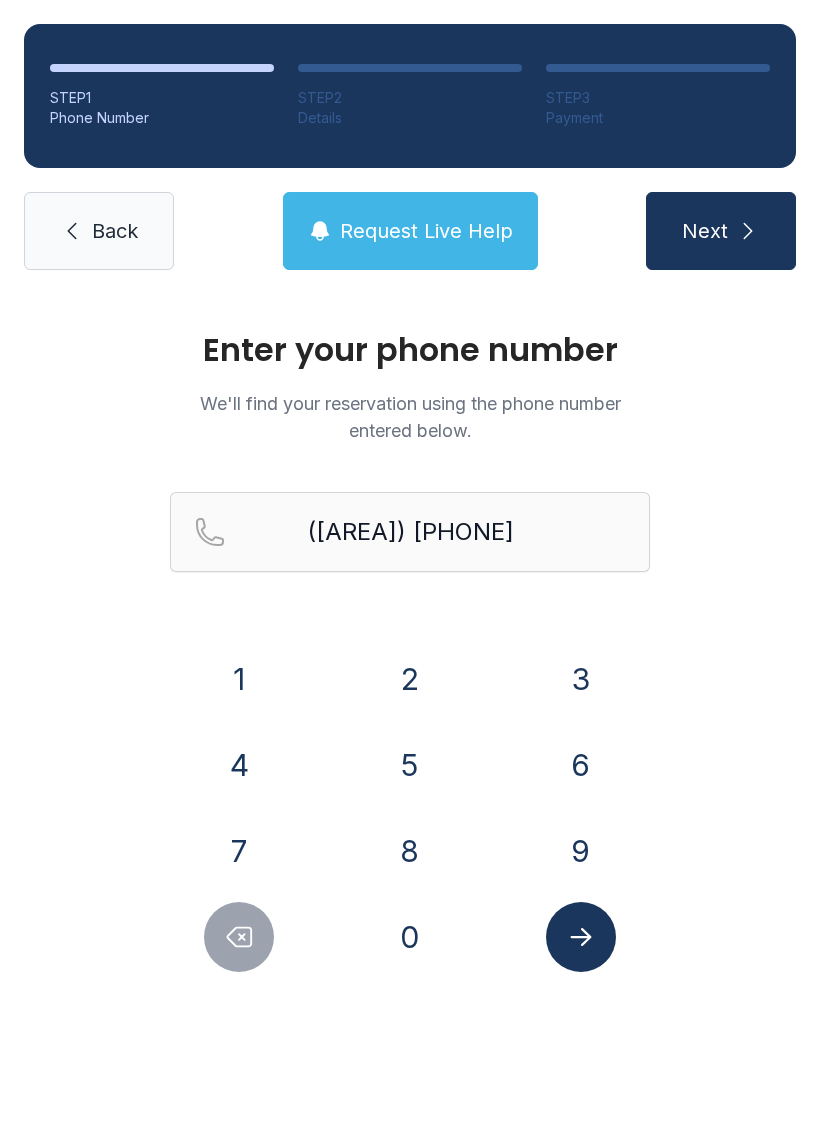 click on "5" at bounding box center (410, 765) 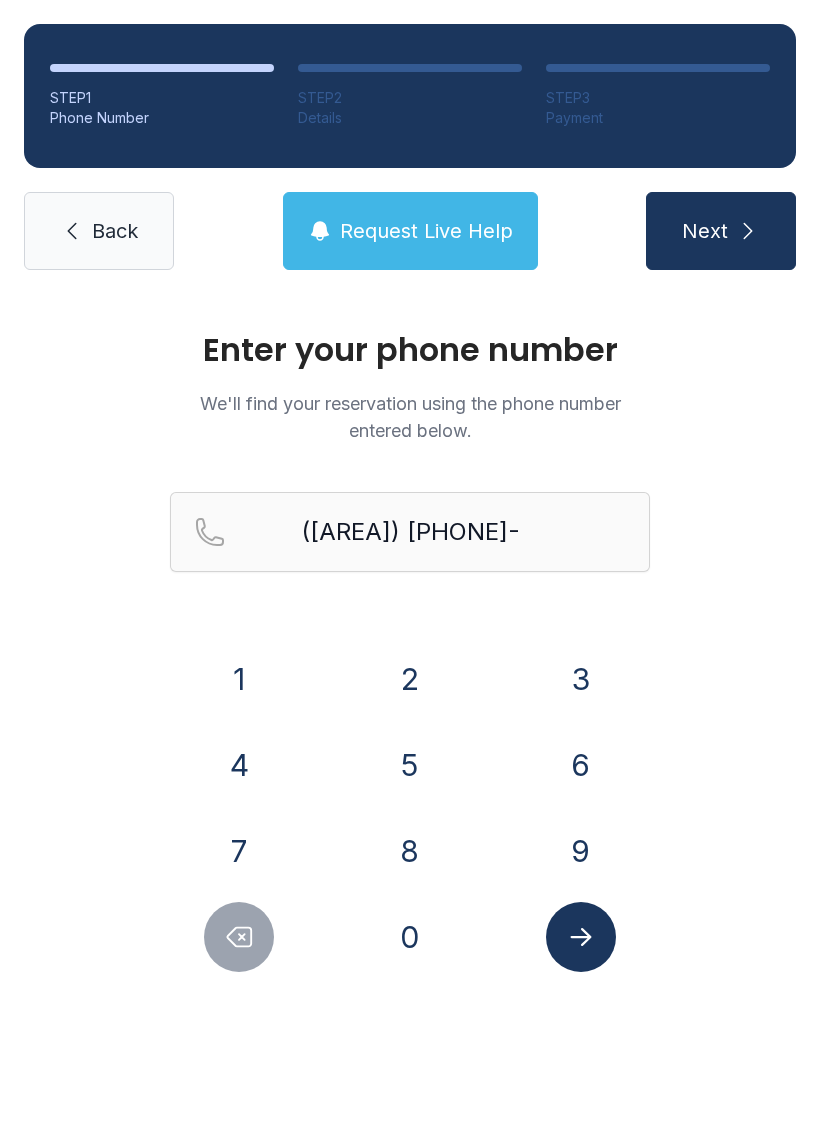 click on "1" at bounding box center [239, 679] 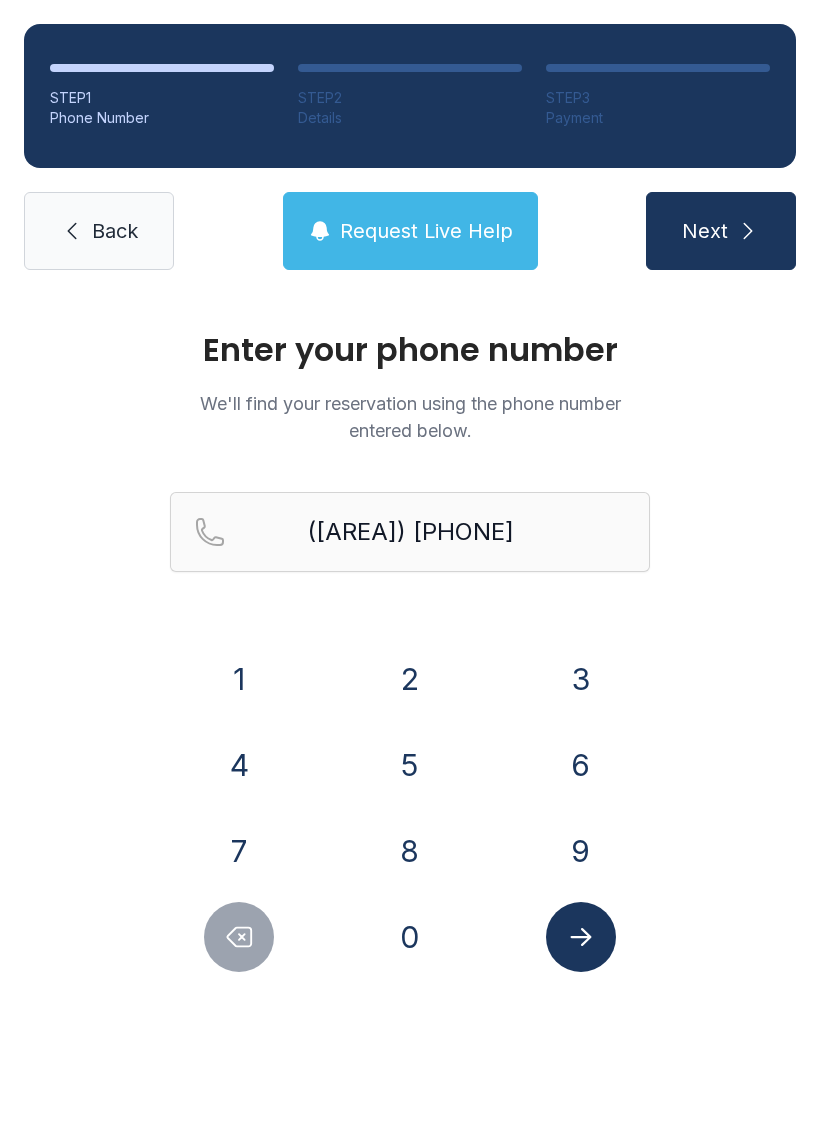 click on "5" at bounding box center [410, 765] 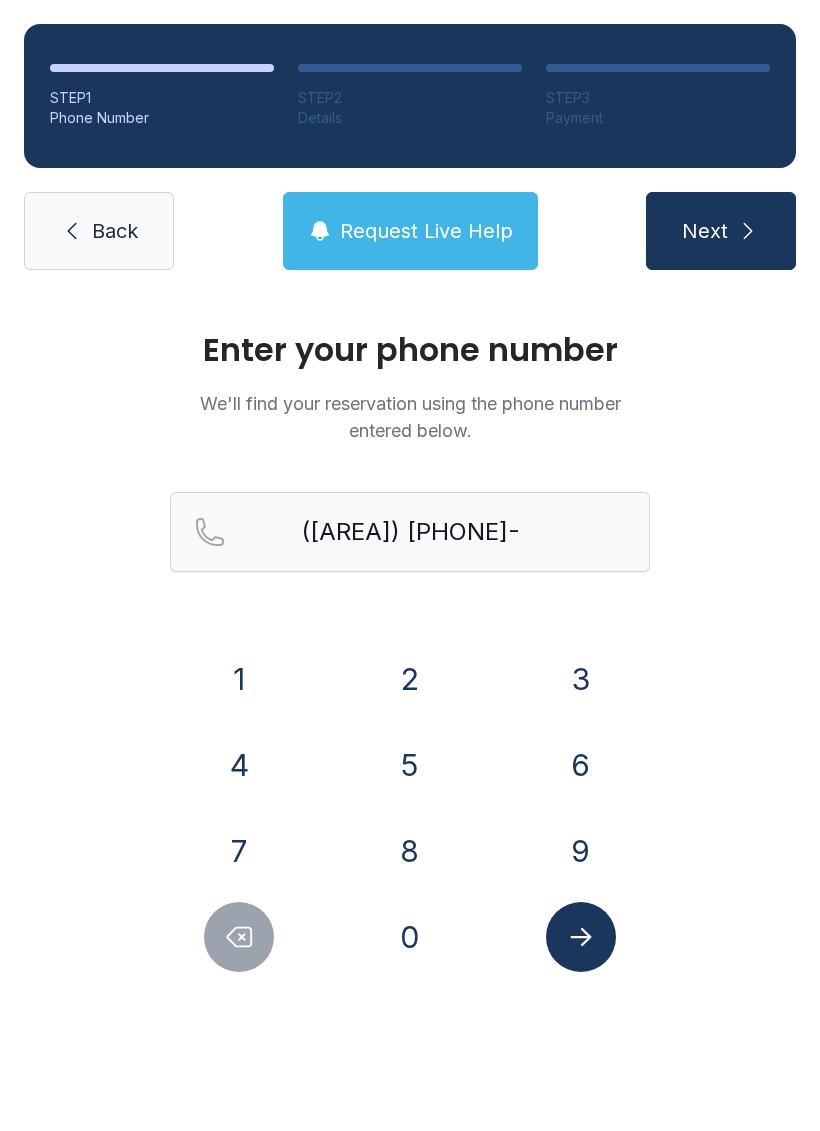 click on "7" at bounding box center [239, 851] 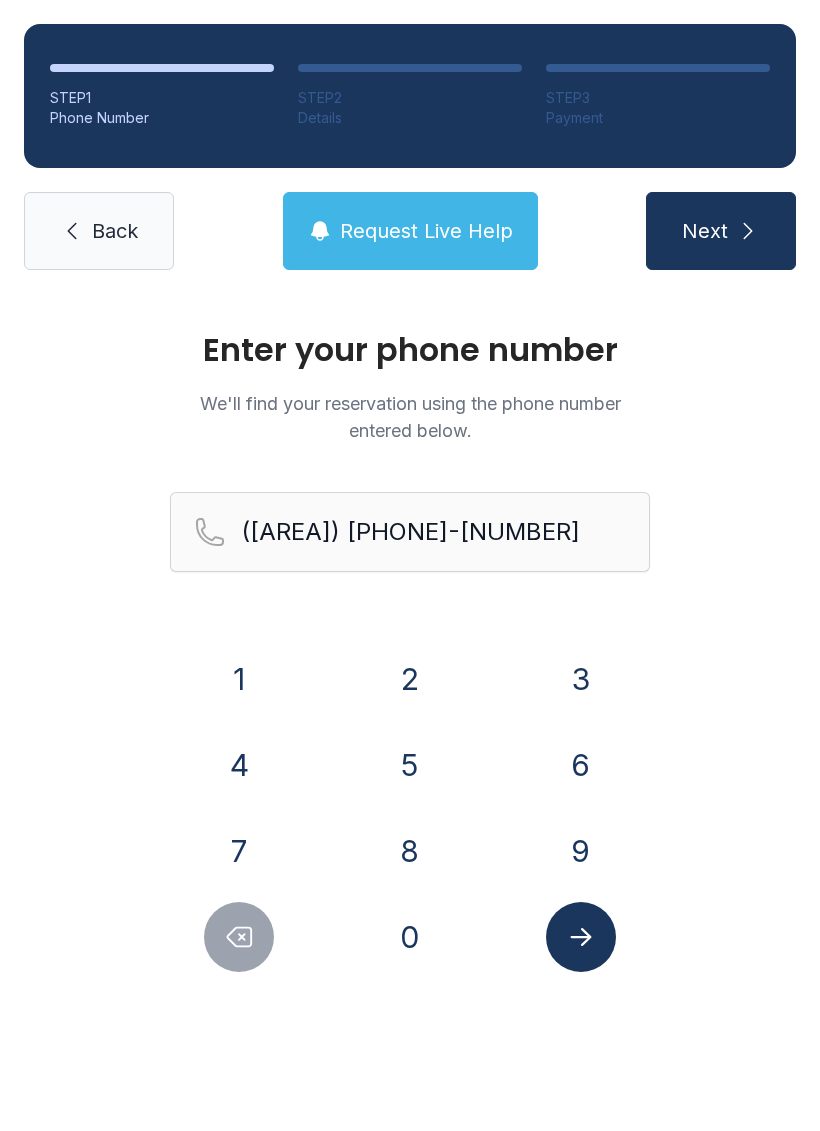 click on "0" at bounding box center [410, 937] 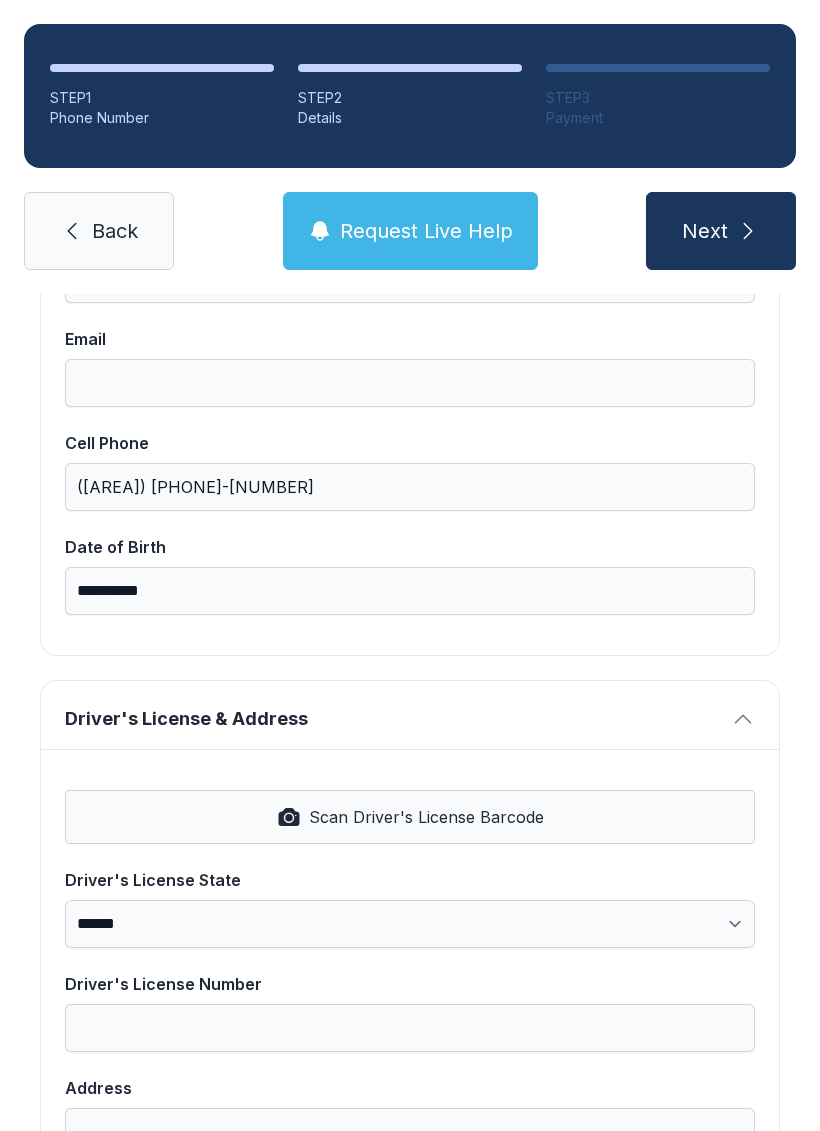 scroll, scrollTop: 398, scrollLeft: 0, axis: vertical 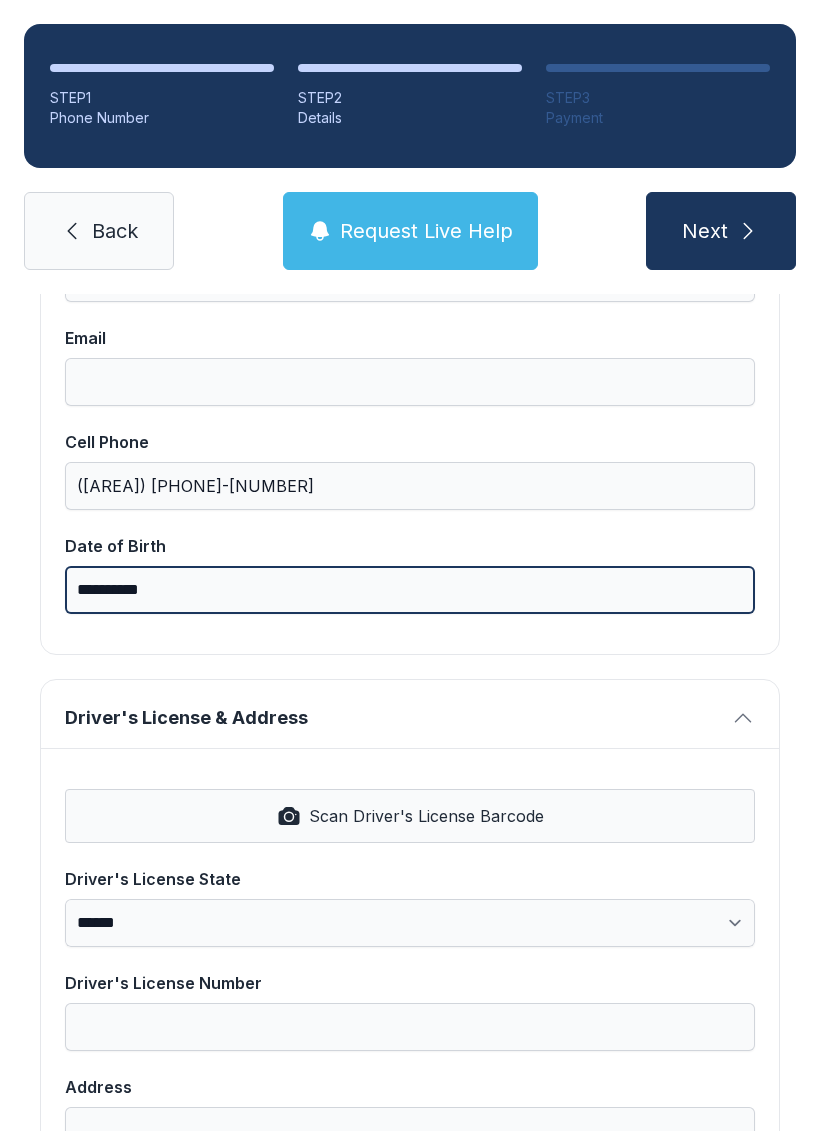 click on "**********" at bounding box center [410, 590] 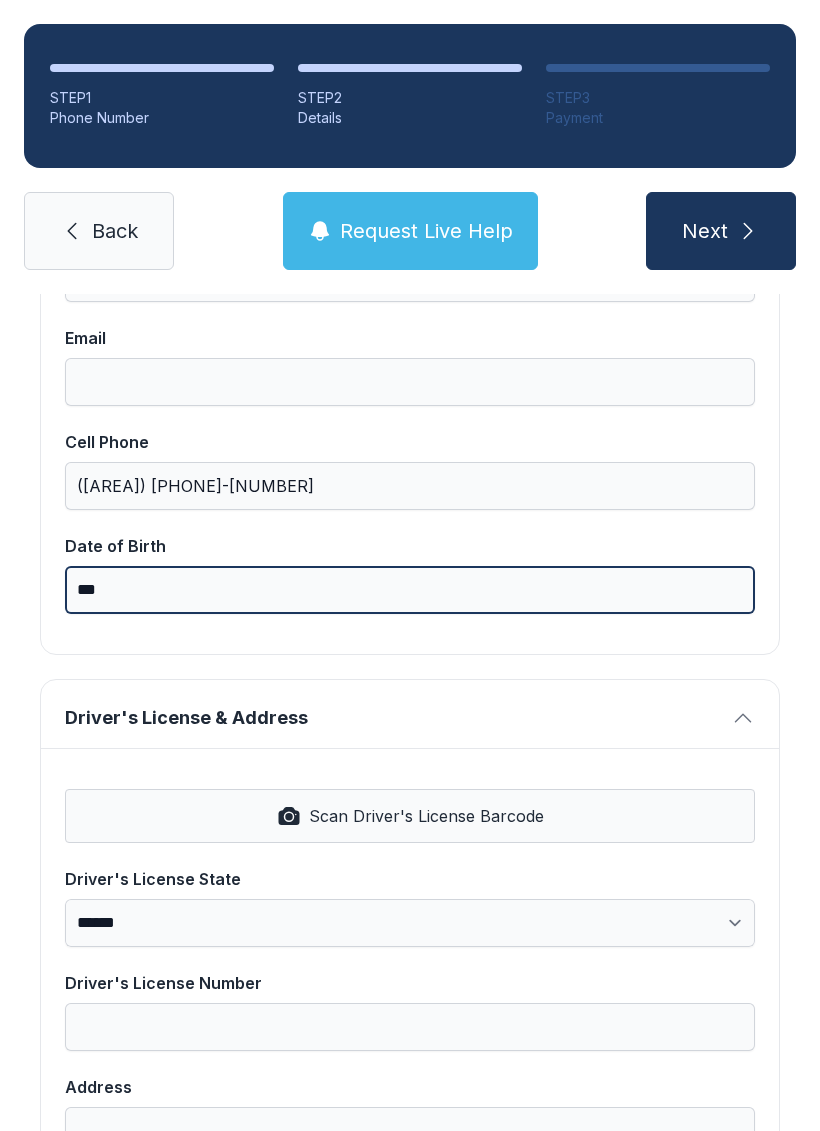 type on "*" 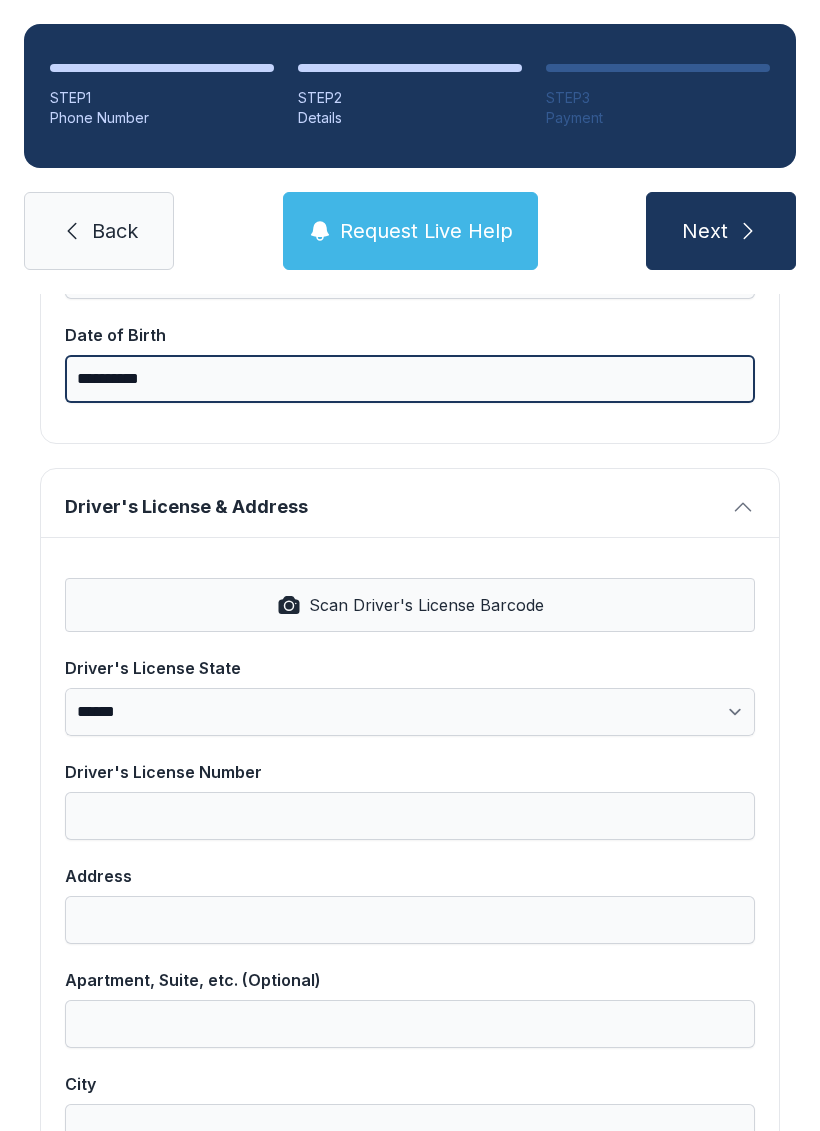 scroll, scrollTop: 602, scrollLeft: 0, axis: vertical 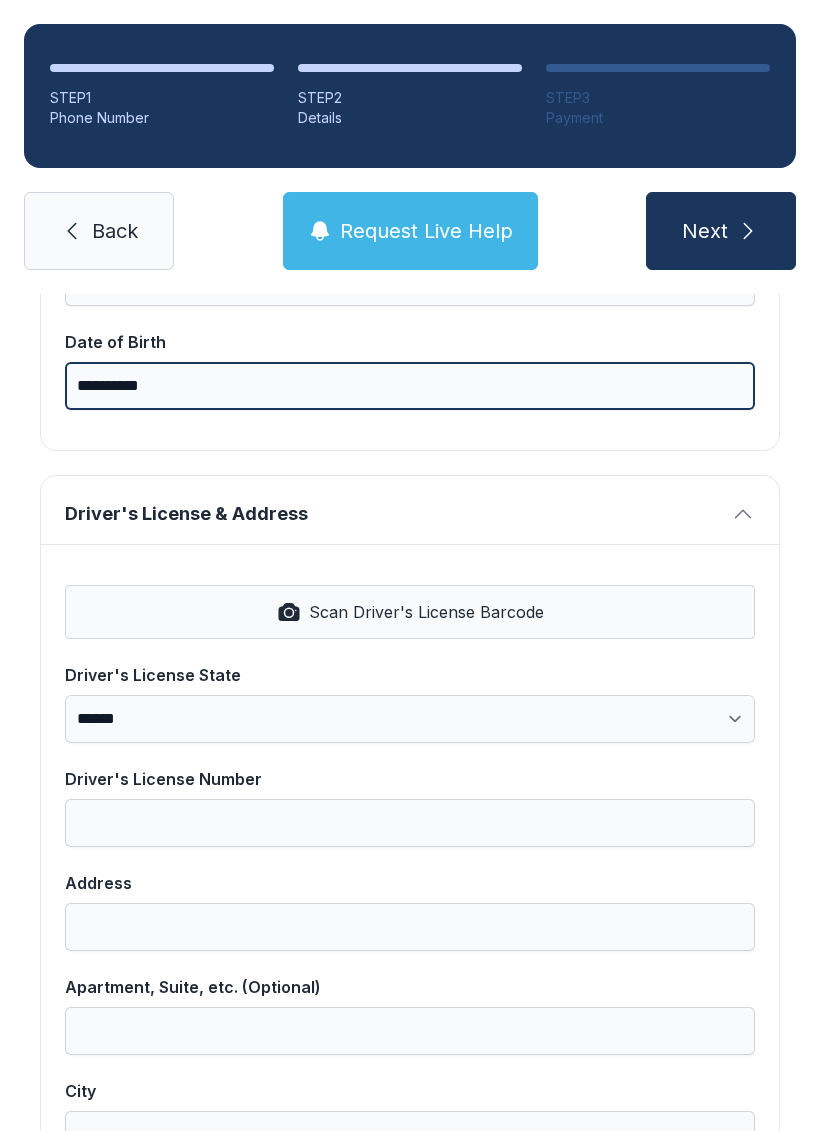 type on "**********" 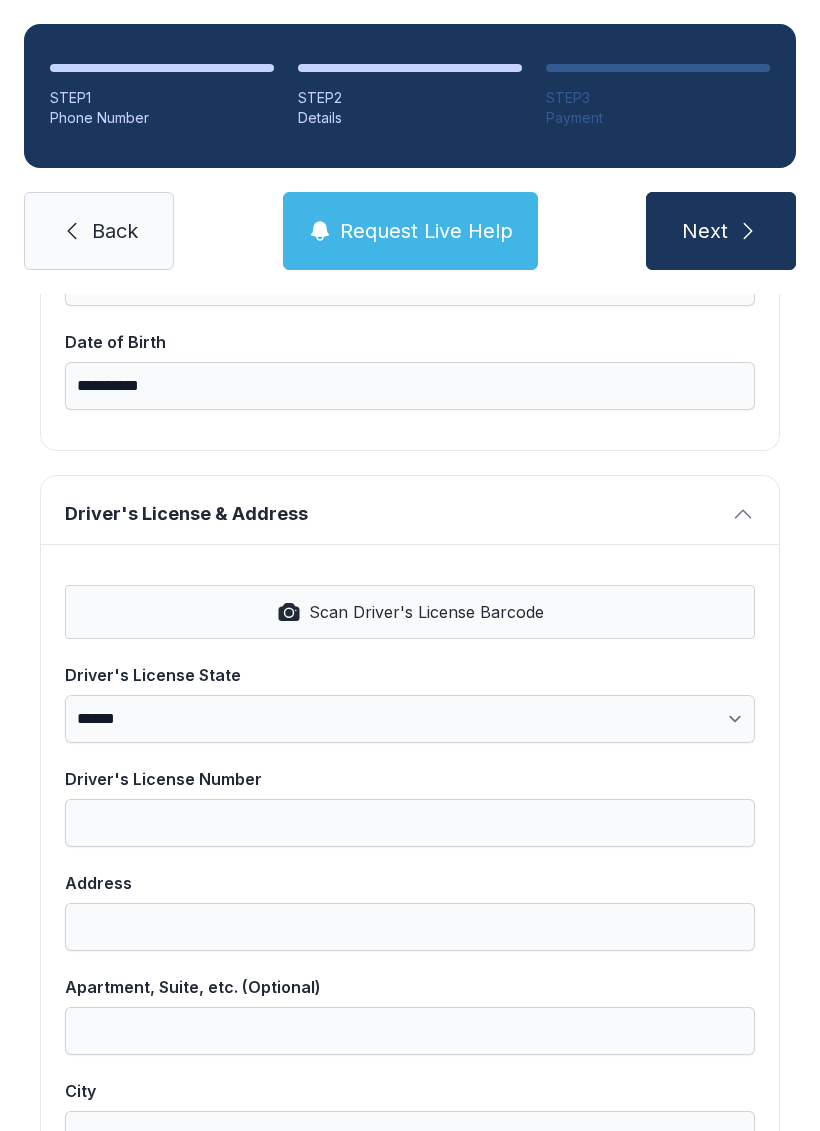 click on "Scan Driver's License Barcode" at bounding box center [426, 612] 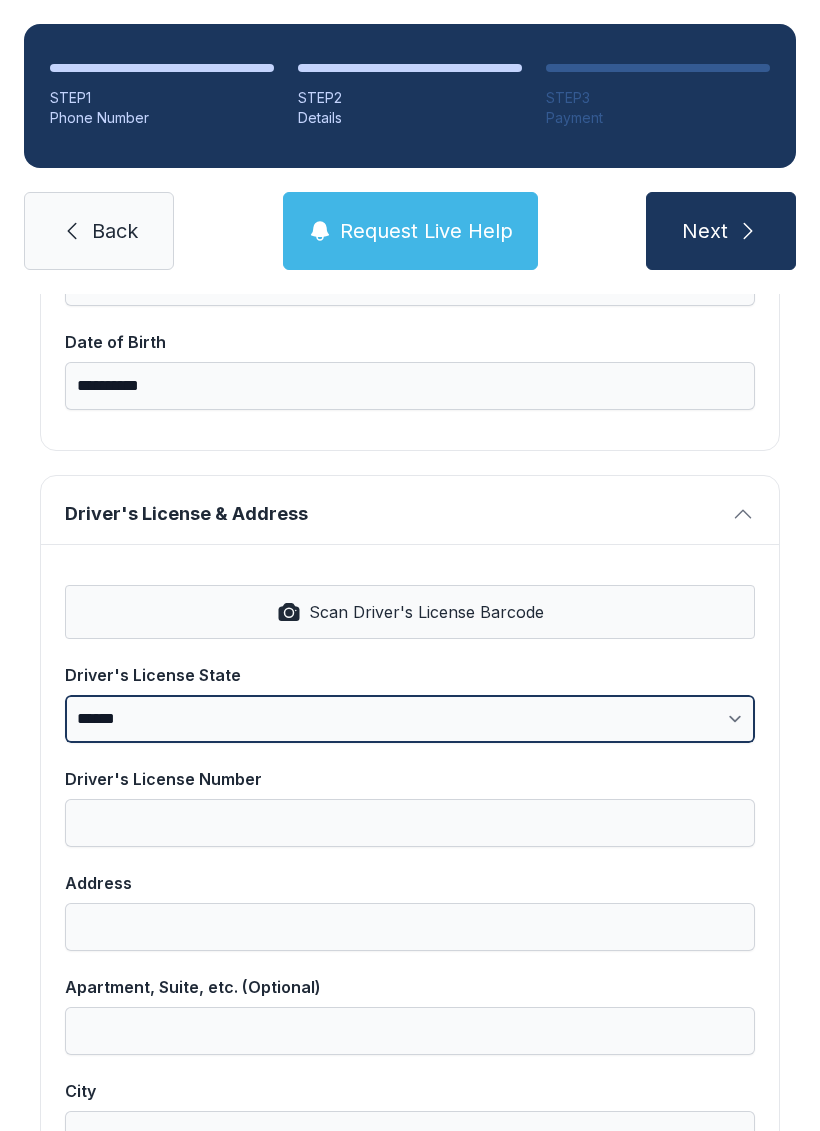 click on "**********" at bounding box center [410, 719] 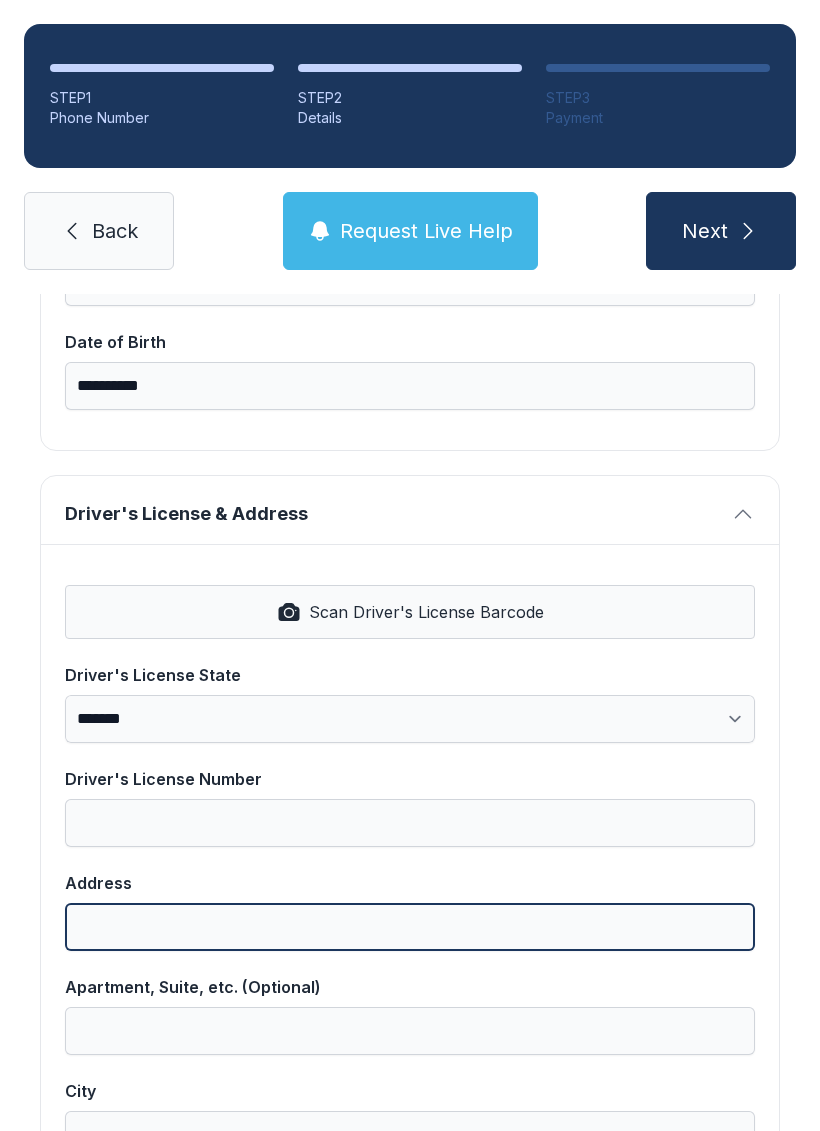 click on "Address" at bounding box center (410, 927) 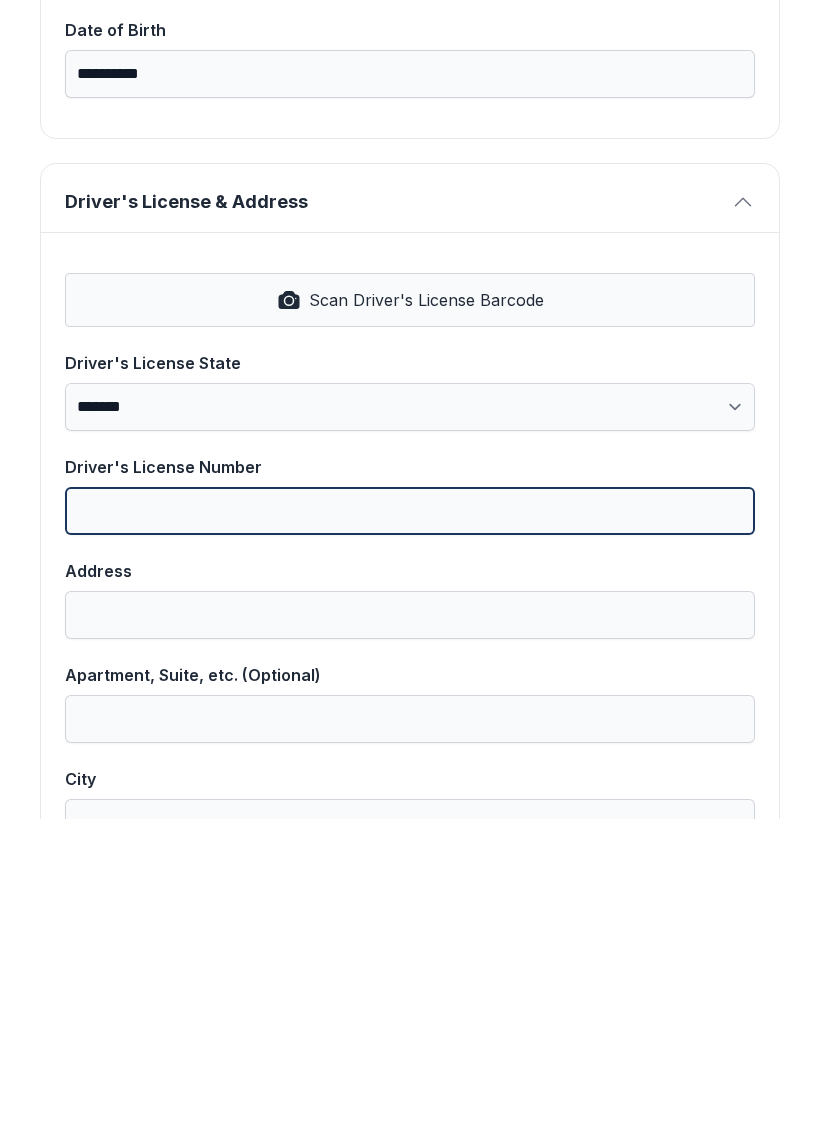 click on "Driver's License Number" at bounding box center [410, 823] 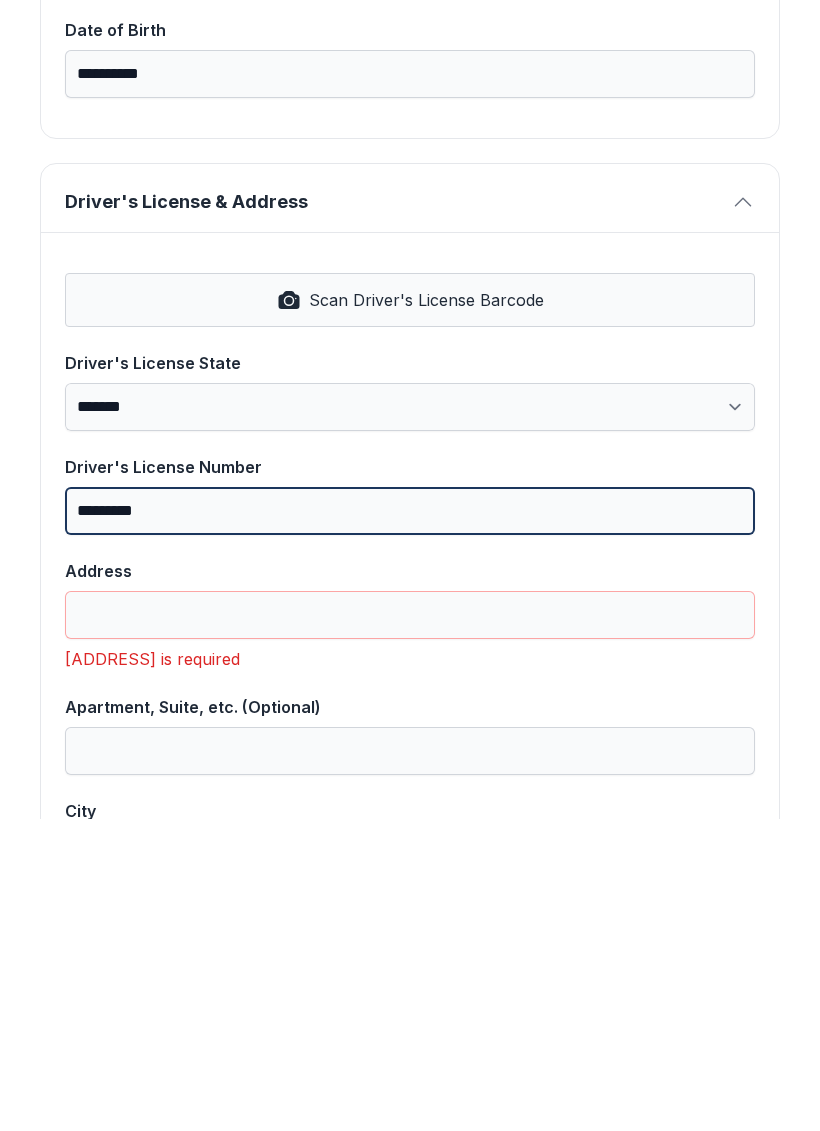 type on "*********" 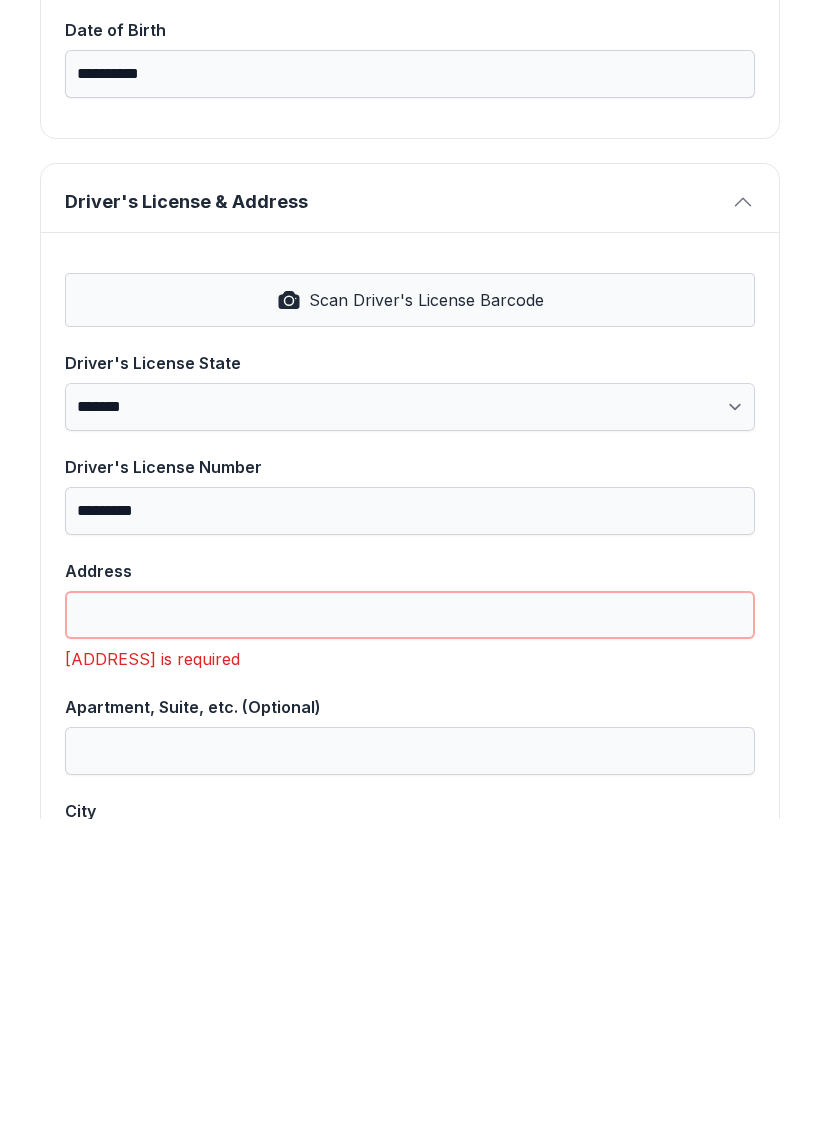 click on "Address" at bounding box center [410, 927] 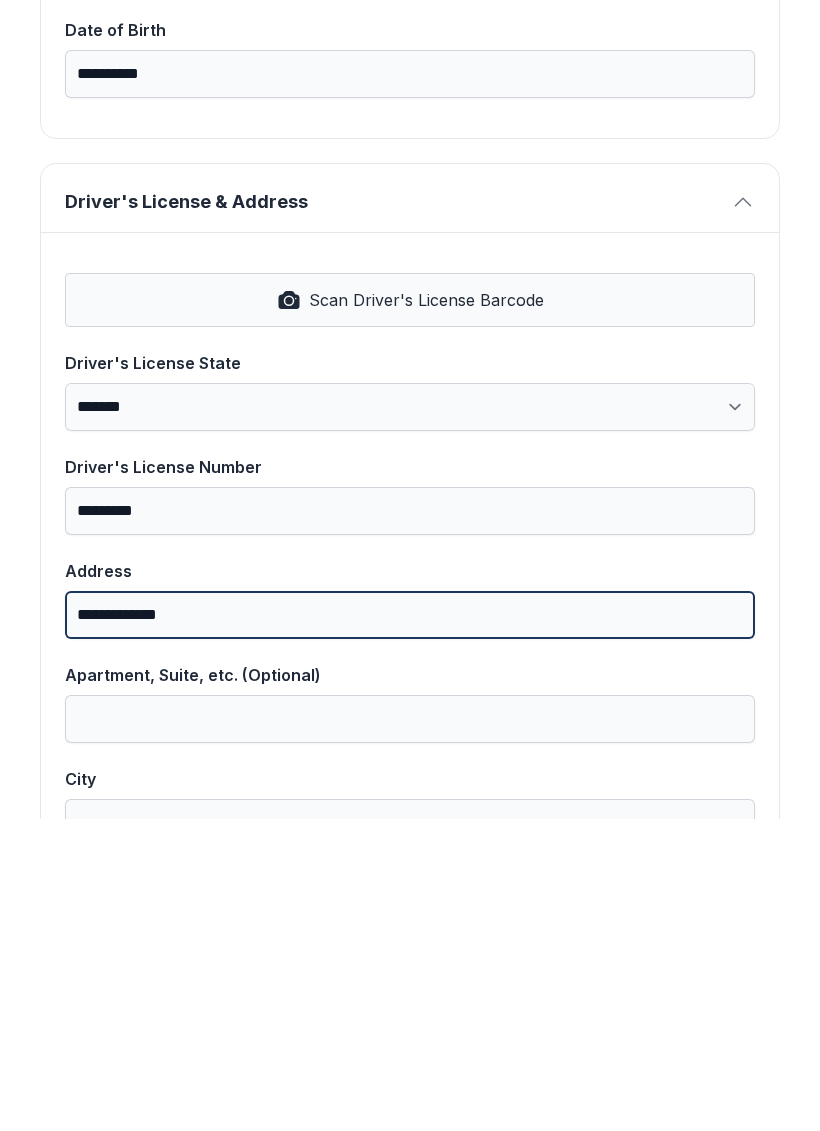 type on "**********" 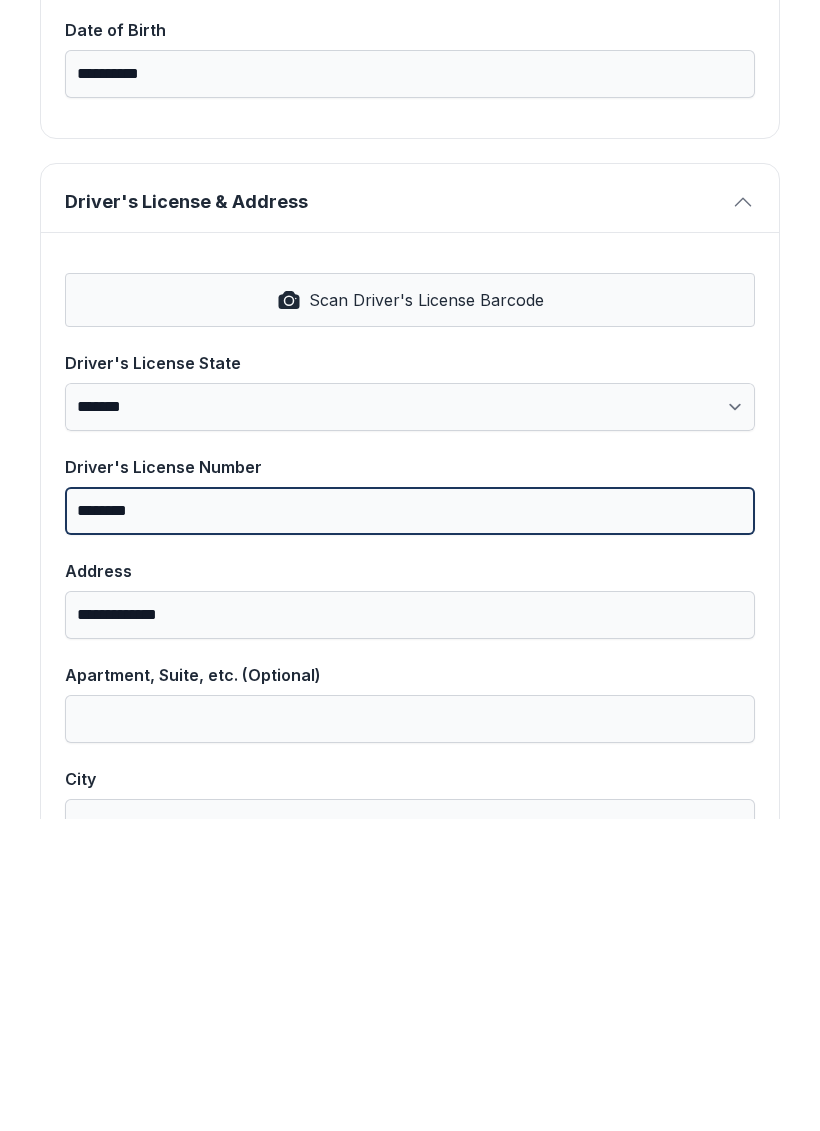 type on "*********" 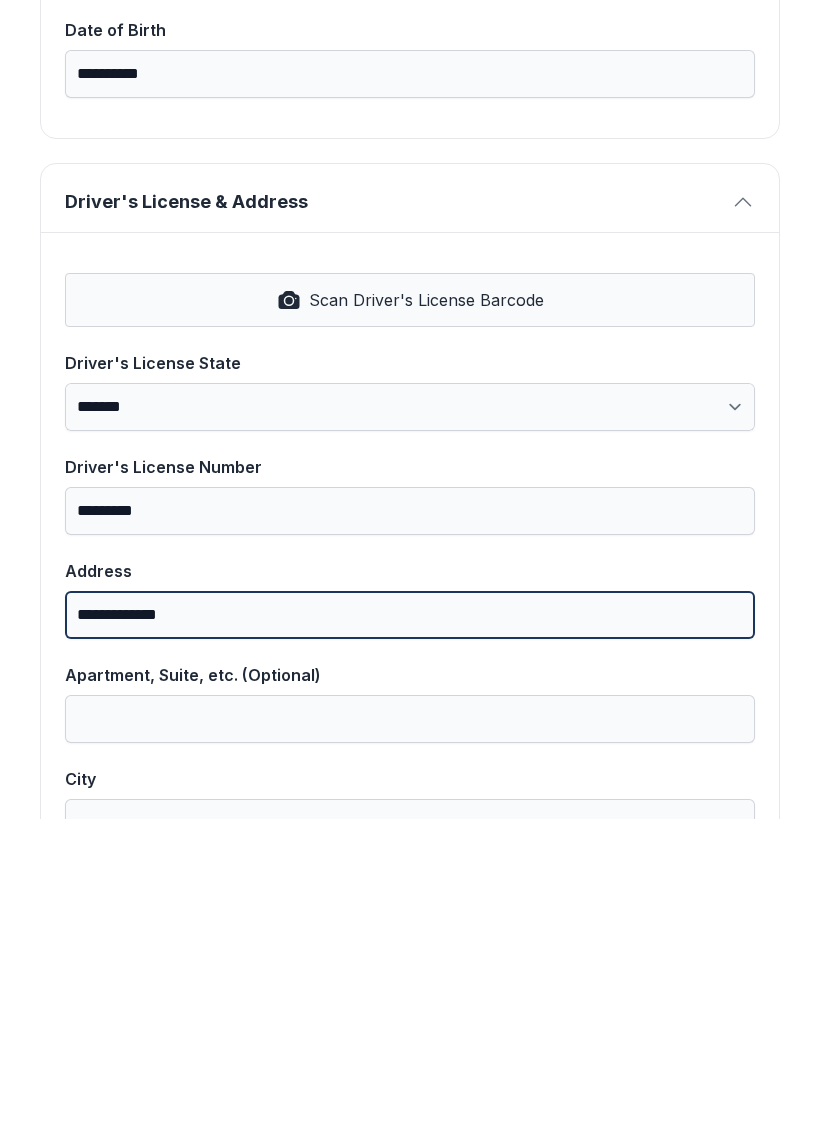 click on "**********" at bounding box center (410, 927) 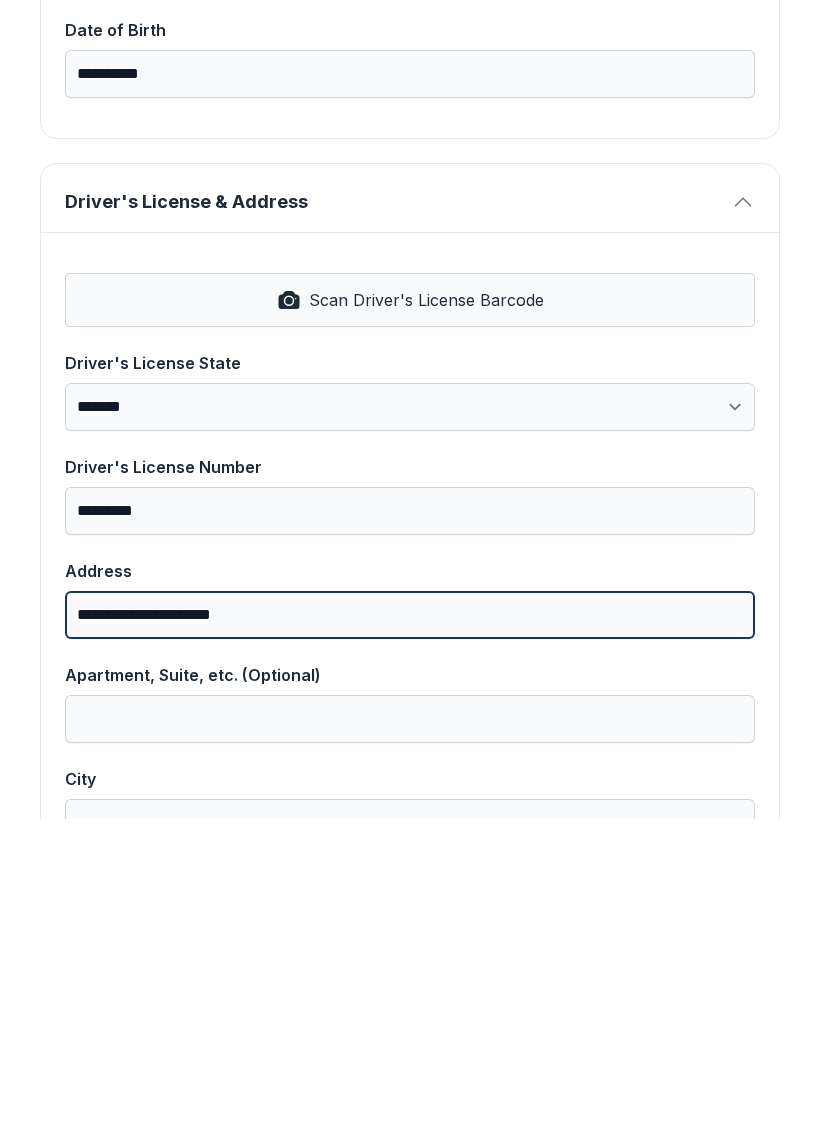 type on "**********" 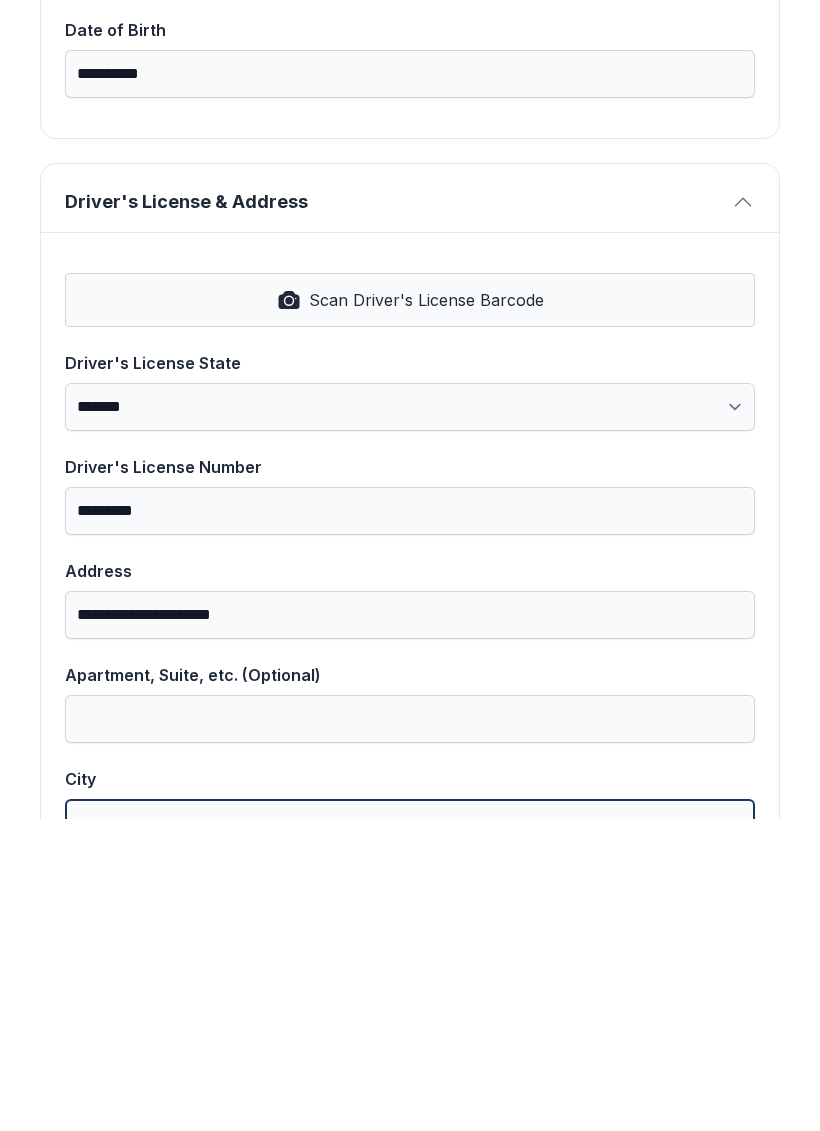 click on "City" at bounding box center (410, 1135) 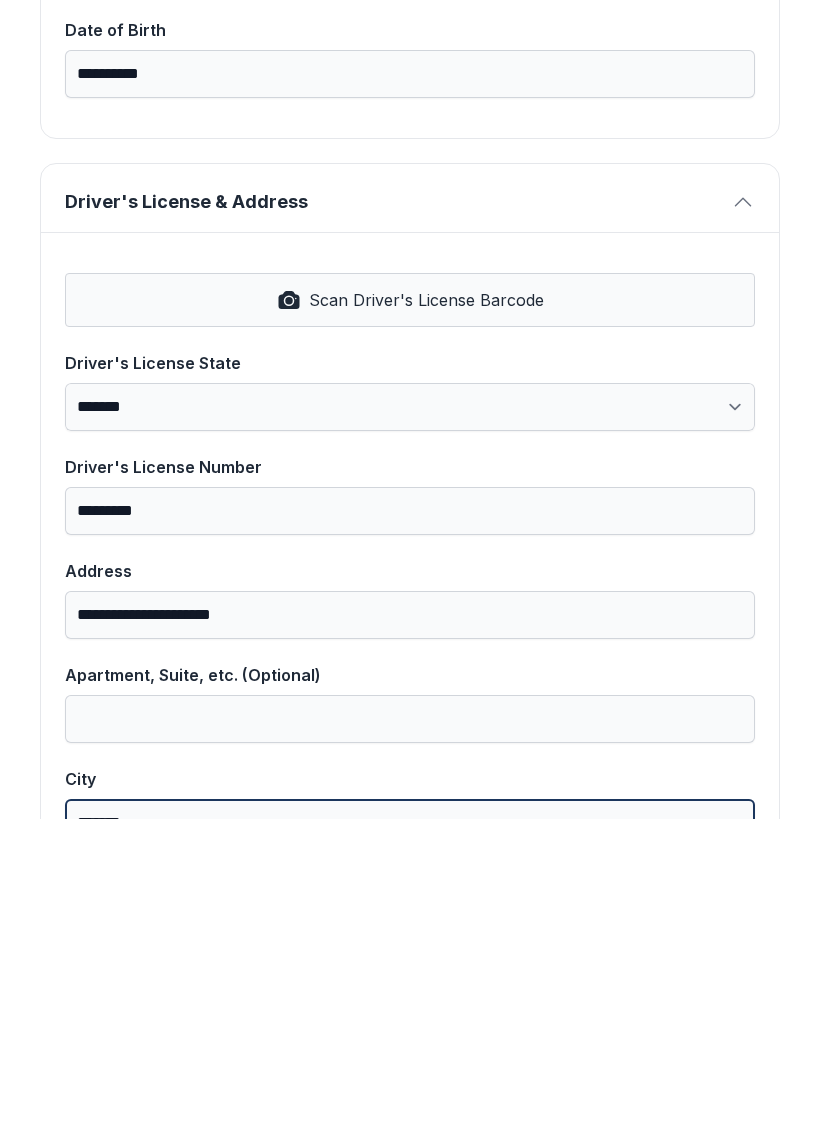 click on "*******" at bounding box center [410, 1135] 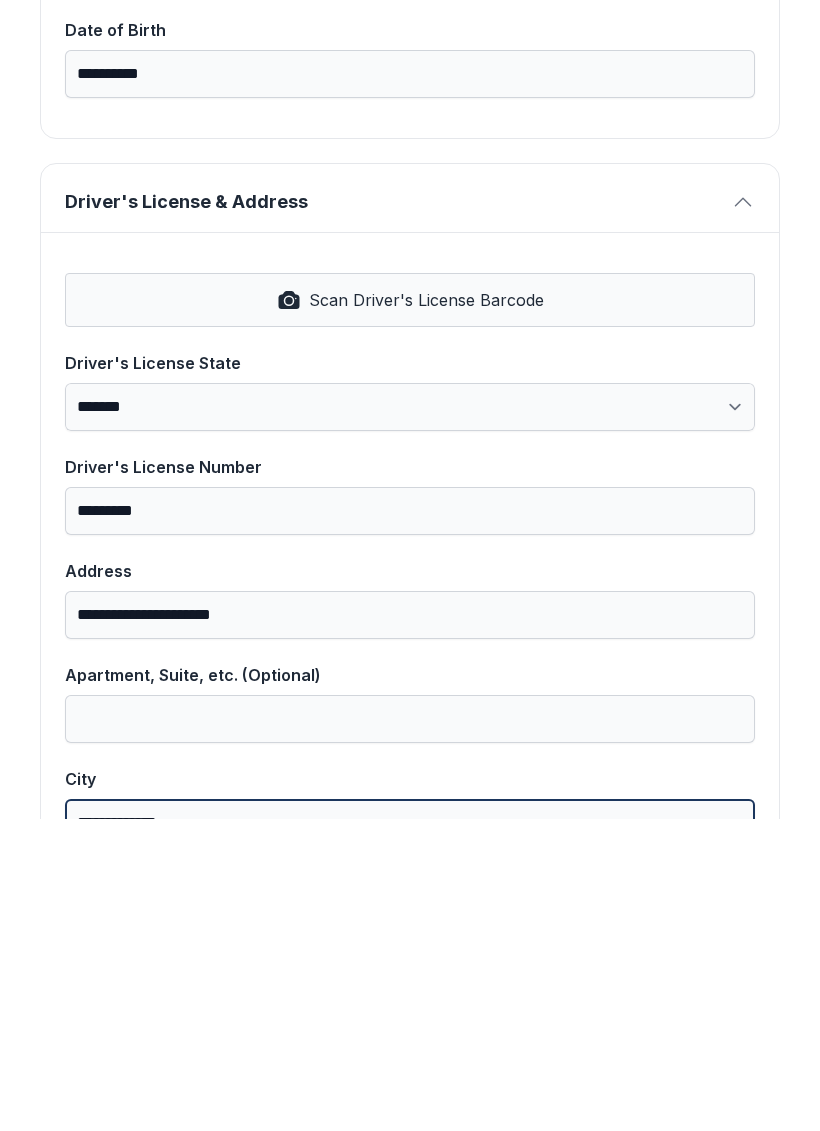 type on "**********" 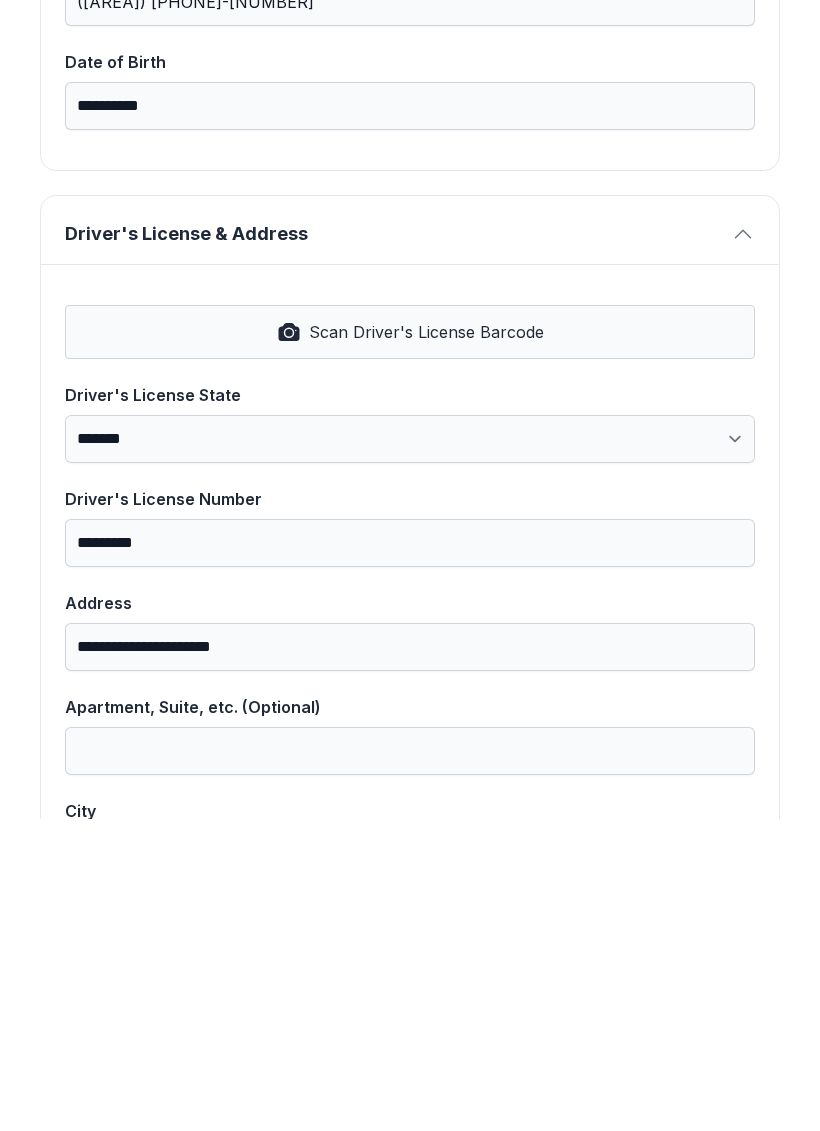 scroll, scrollTop: 0, scrollLeft: 0, axis: both 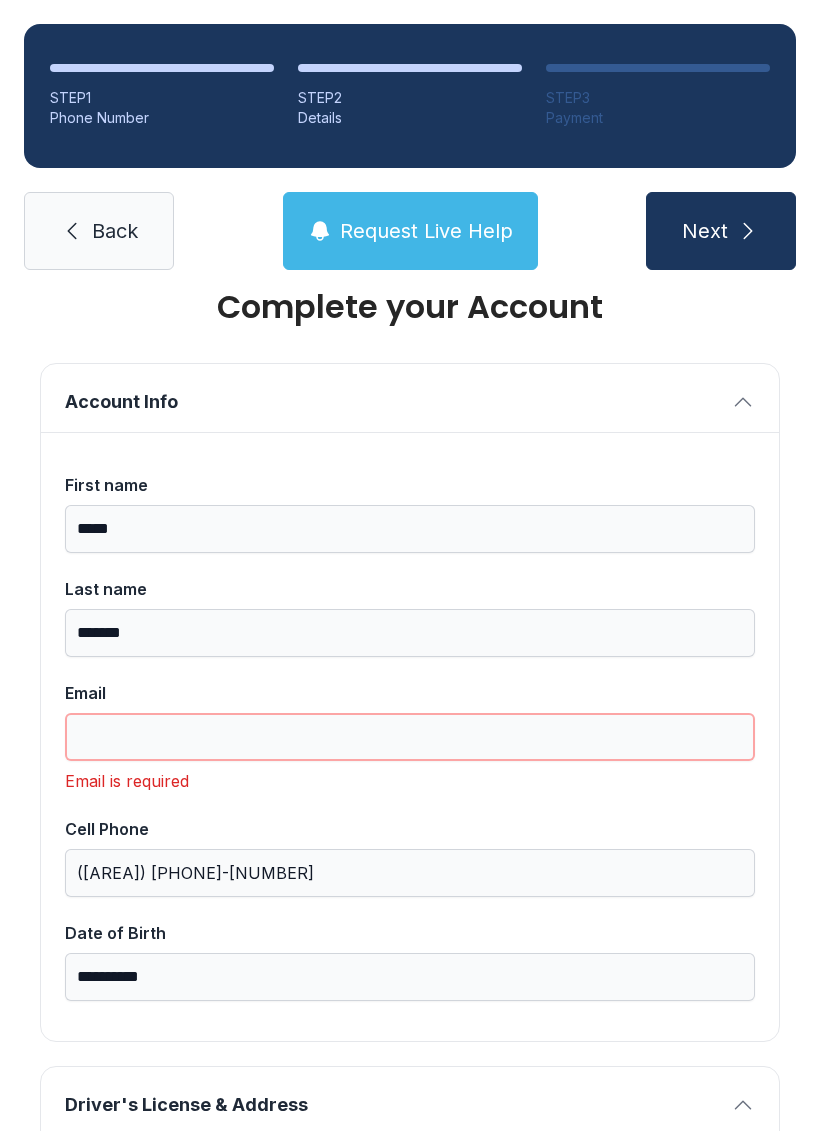 click on "Email" at bounding box center (410, 737) 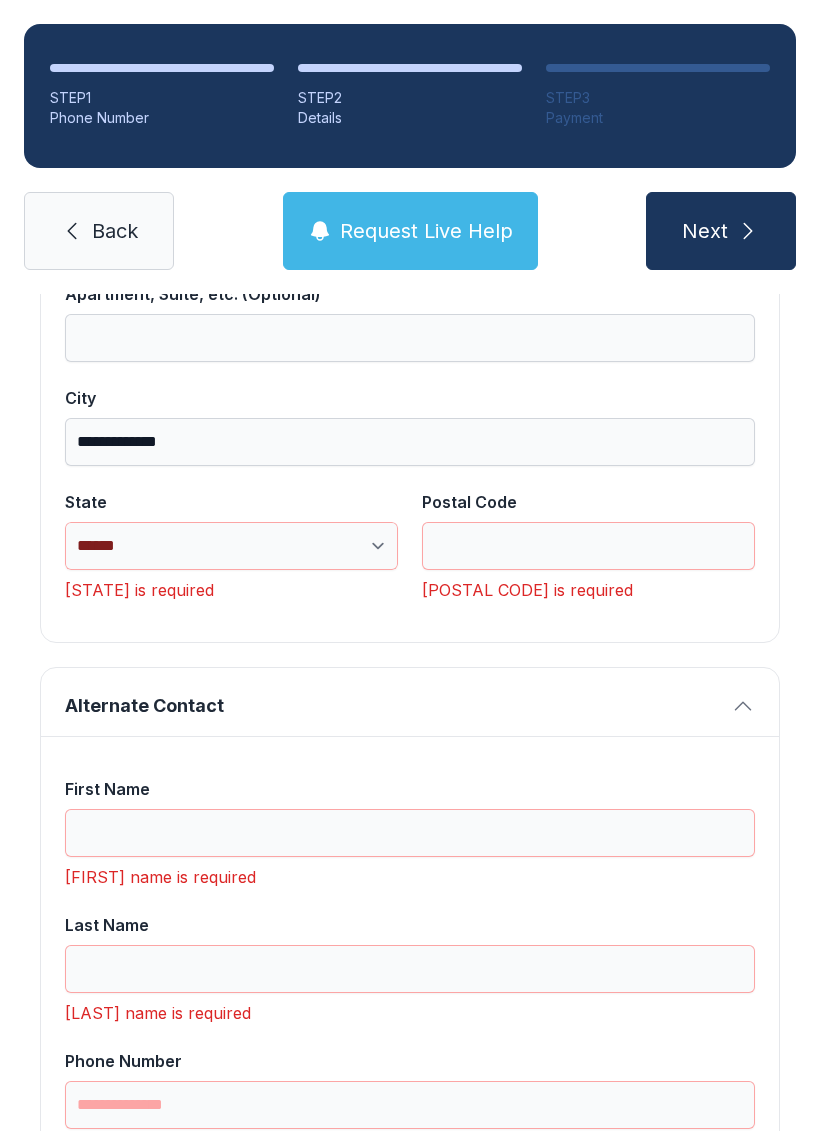 scroll, scrollTop: 1296, scrollLeft: 0, axis: vertical 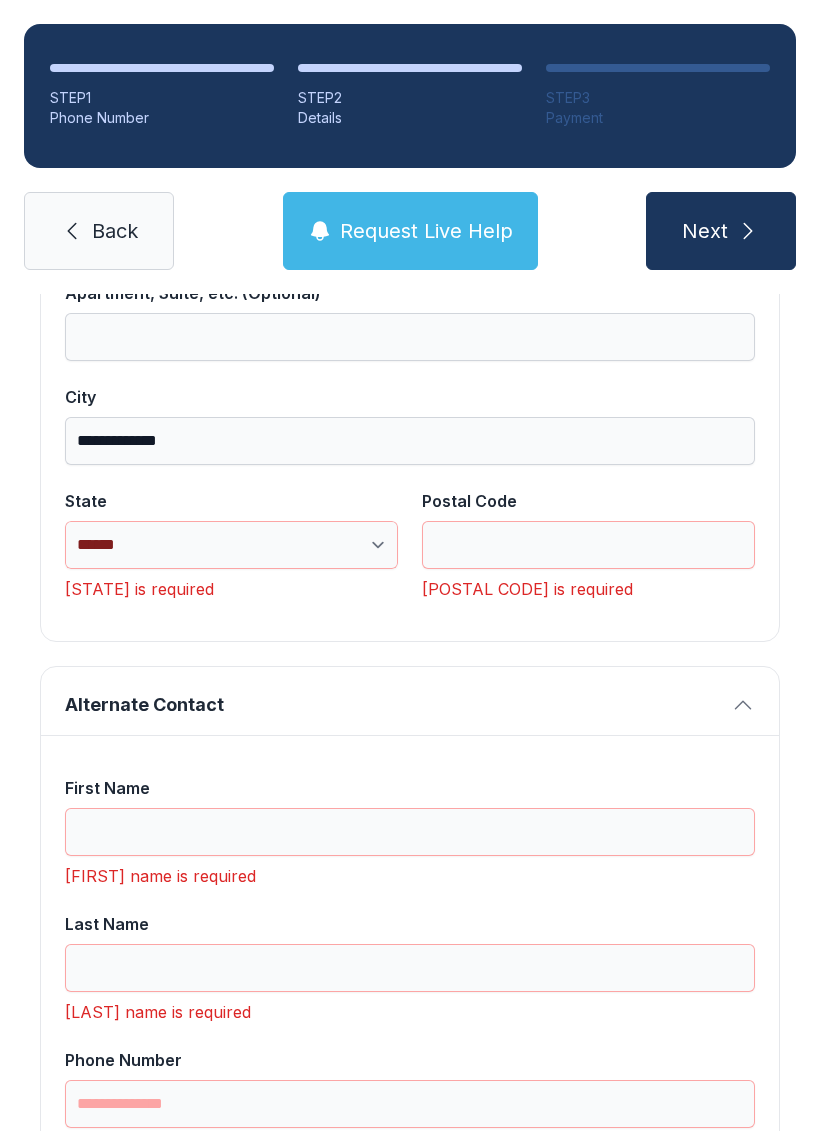 type on "**********" 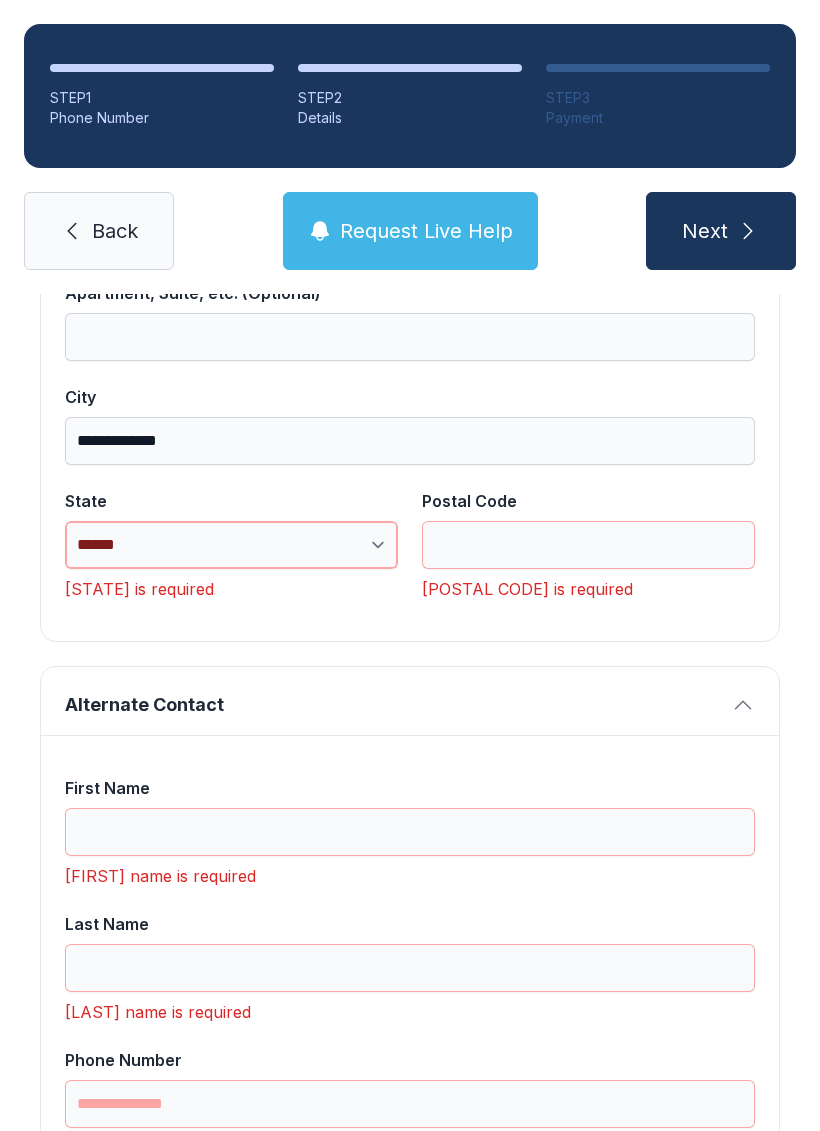 click on "**********" at bounding box center (231, 545) 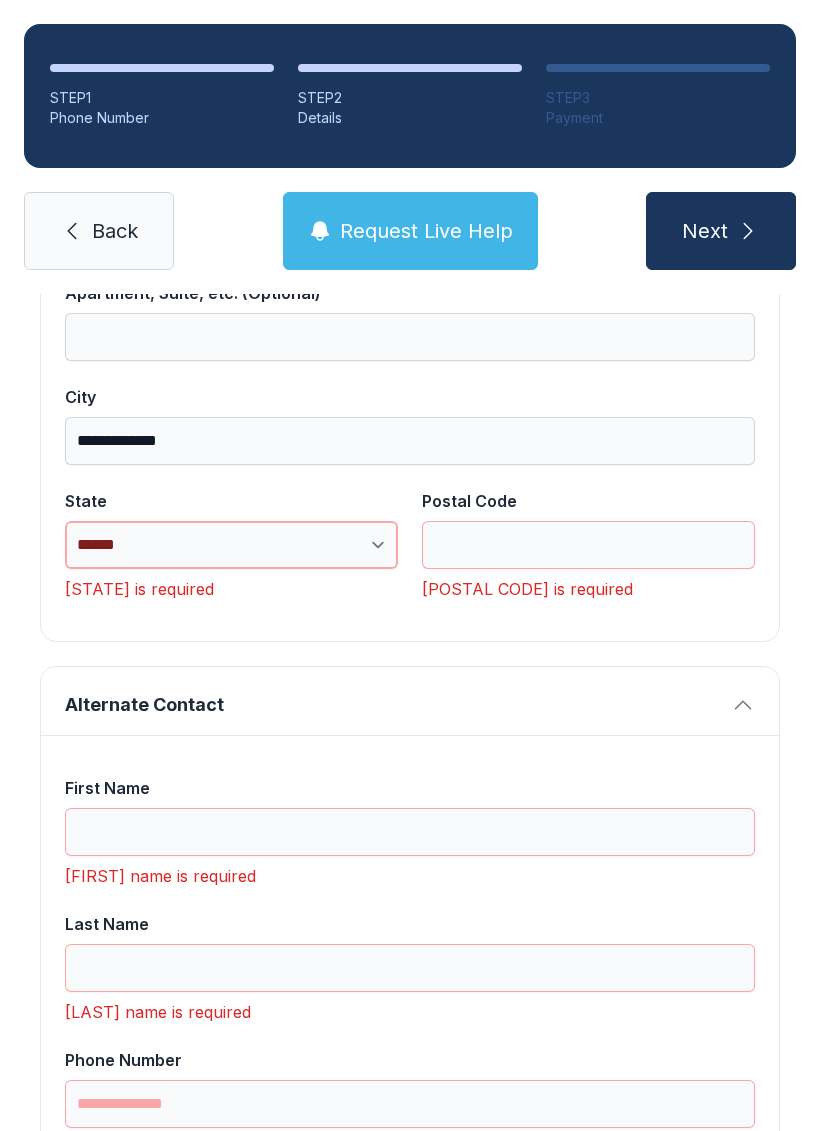 select on "**" 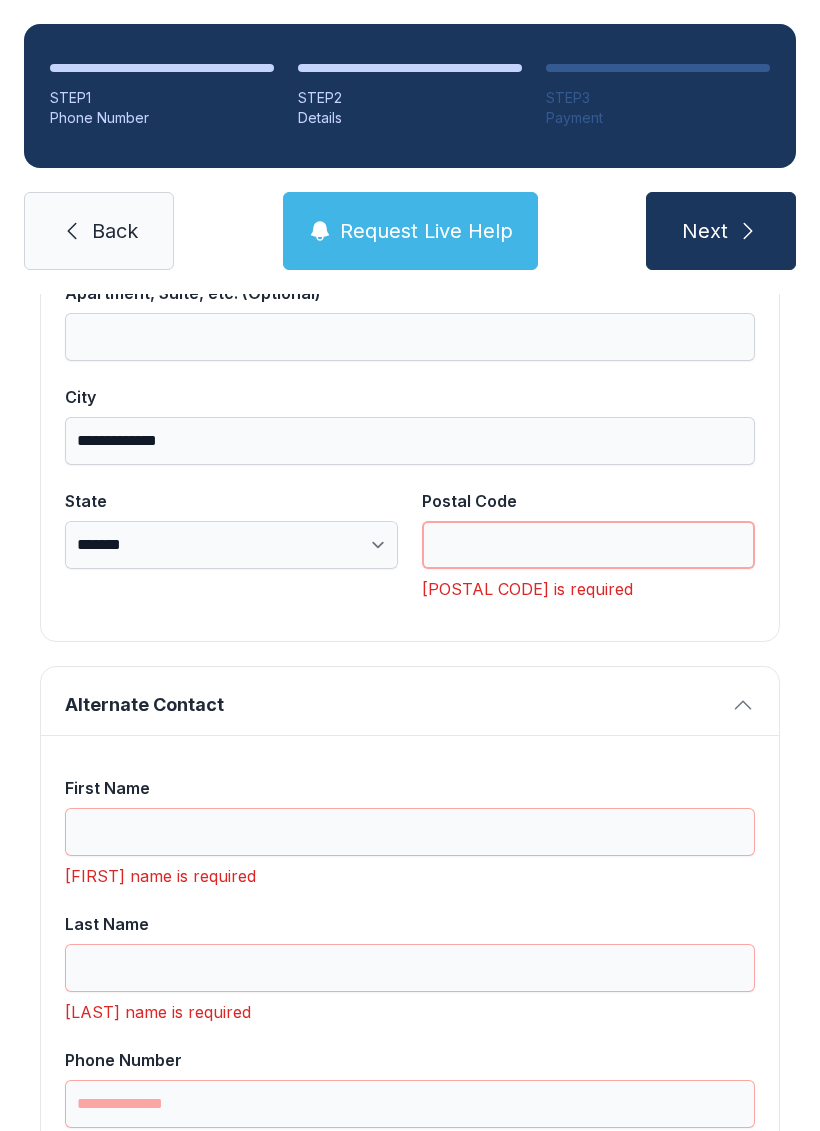 click on "Postal Code" at bounding box center [588, 545] 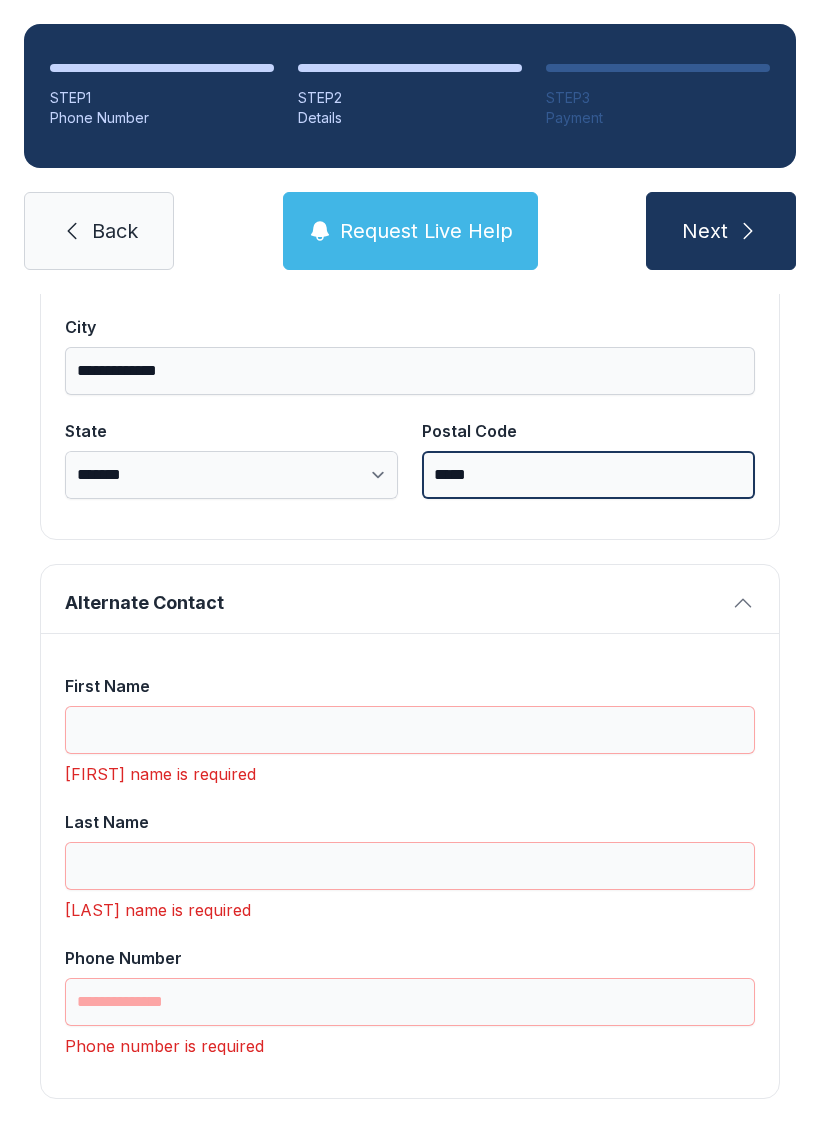 scroll, scrollTop: 1365, scrollLeft: 0, axis: vertical 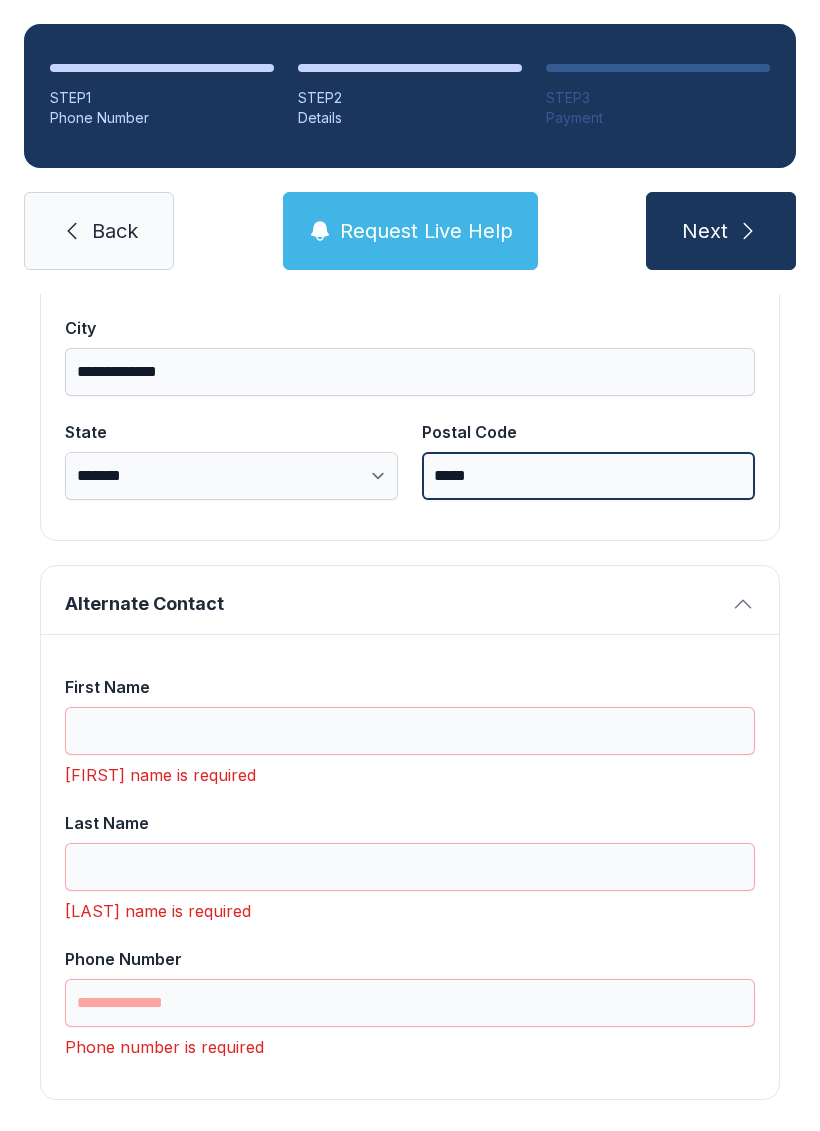 type on "*****" 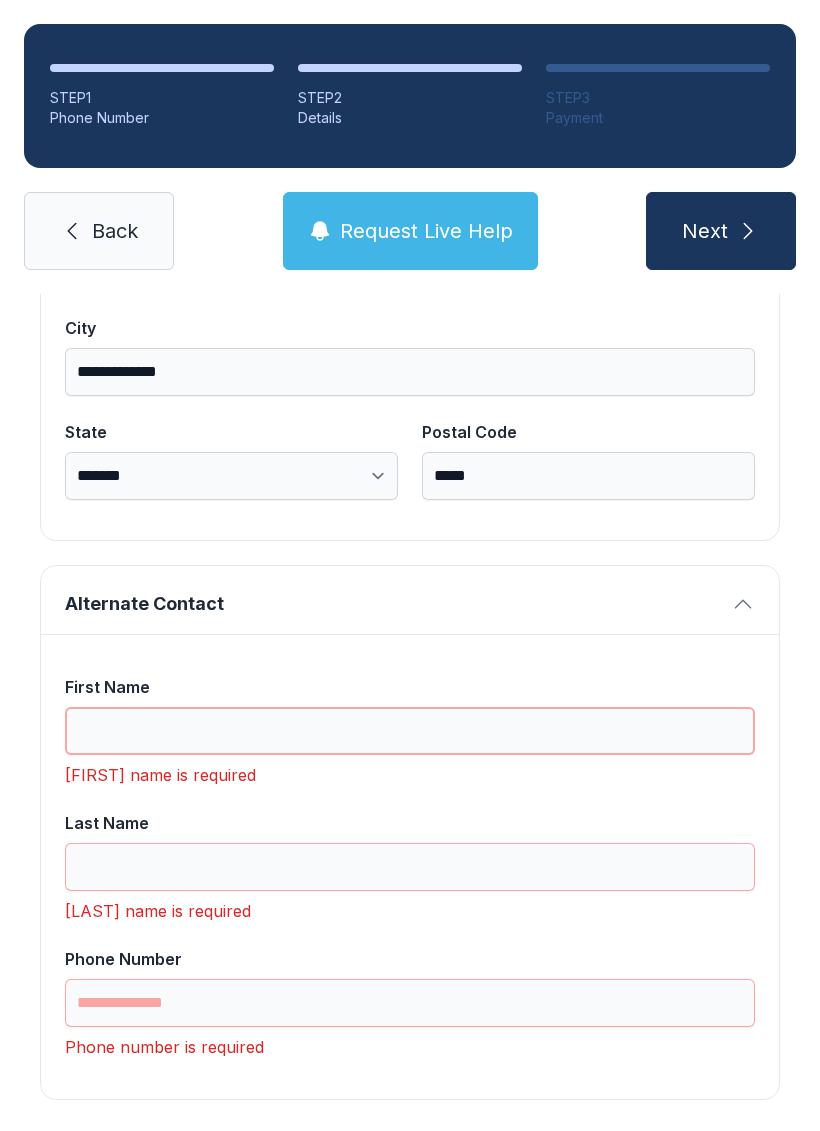 click on "First Name" at bounding box center [410, 731] 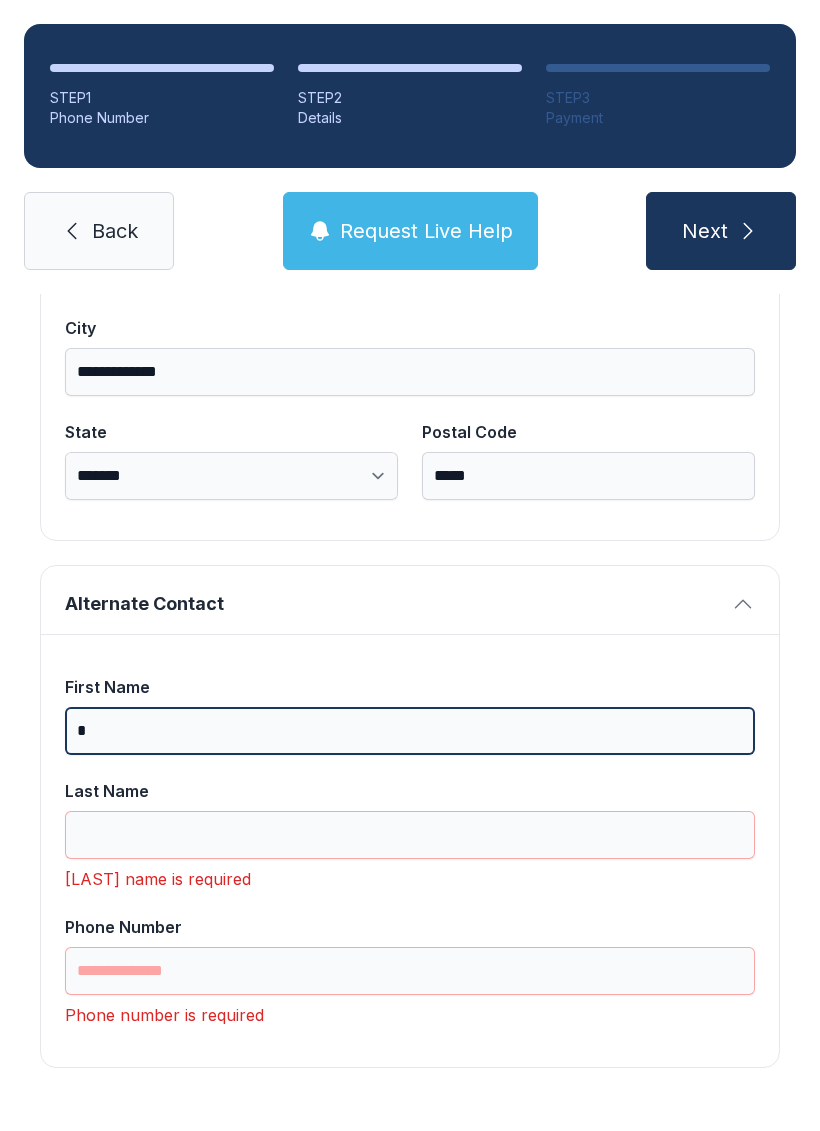 scroll, scrollTop: 1333, scrollLeft: 0, axis: vertical 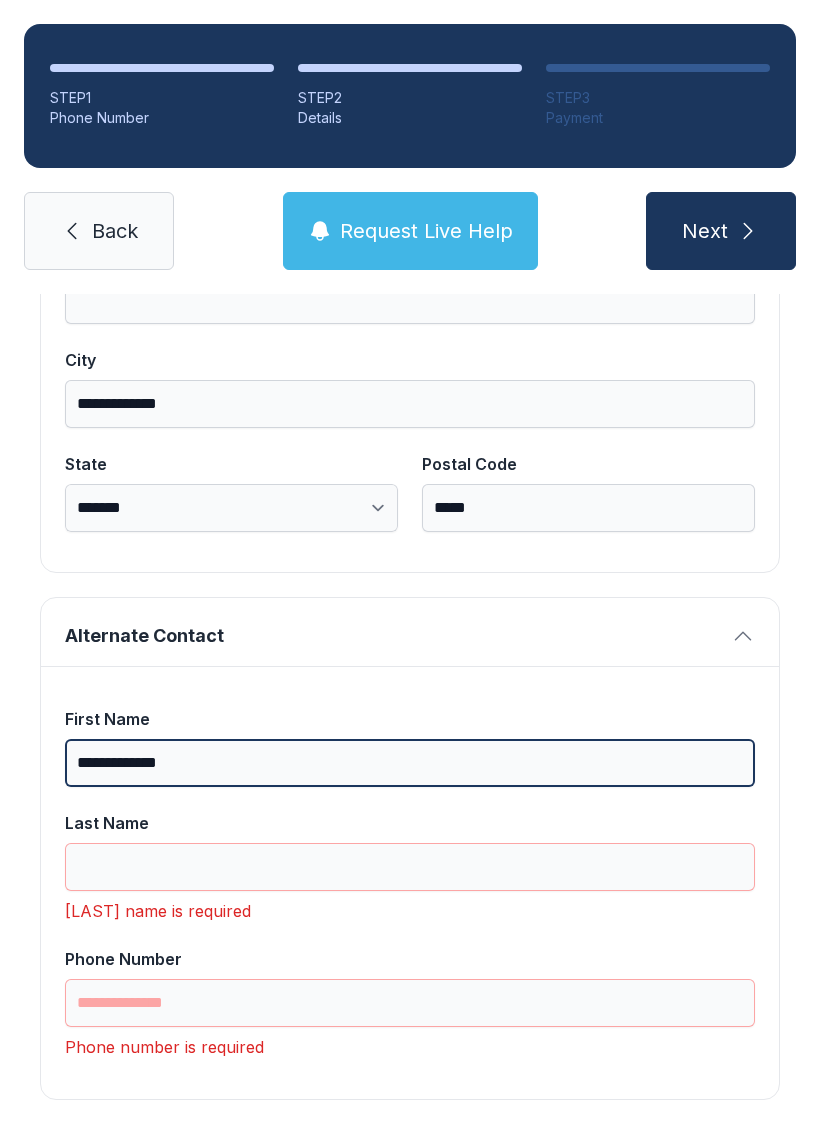 type on "**********" 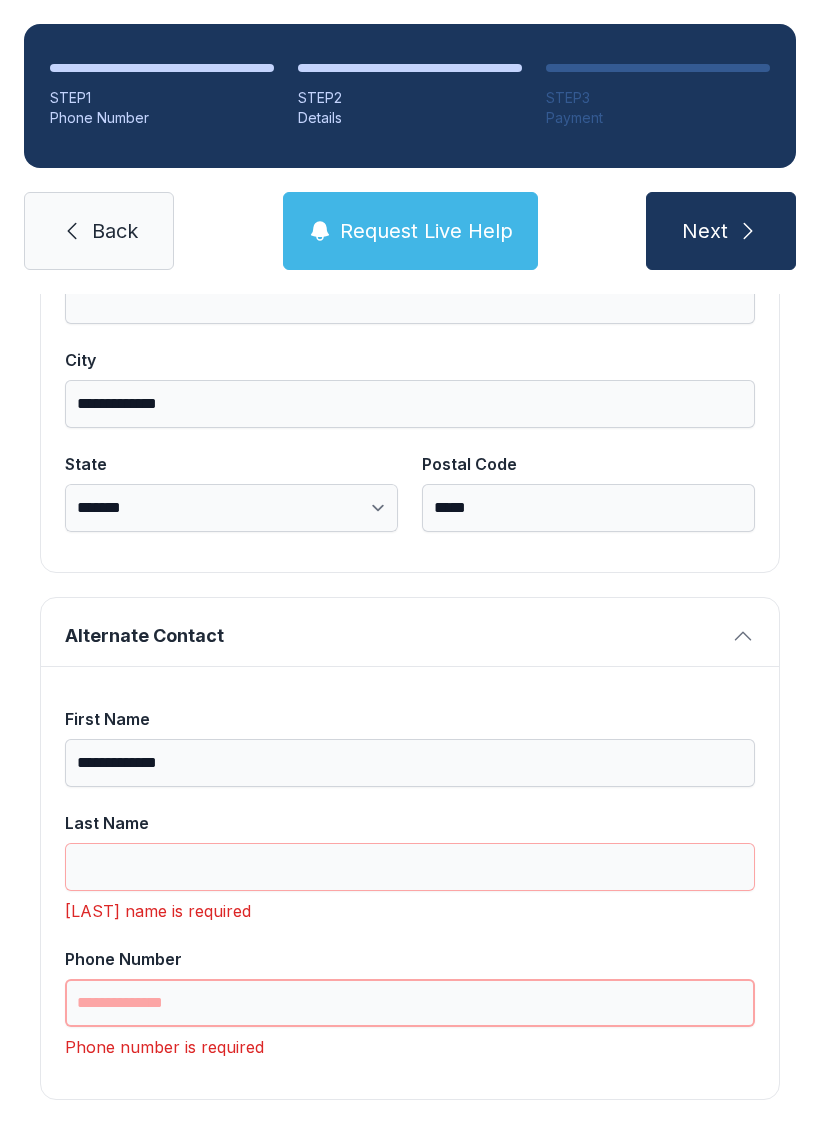 type on "*" 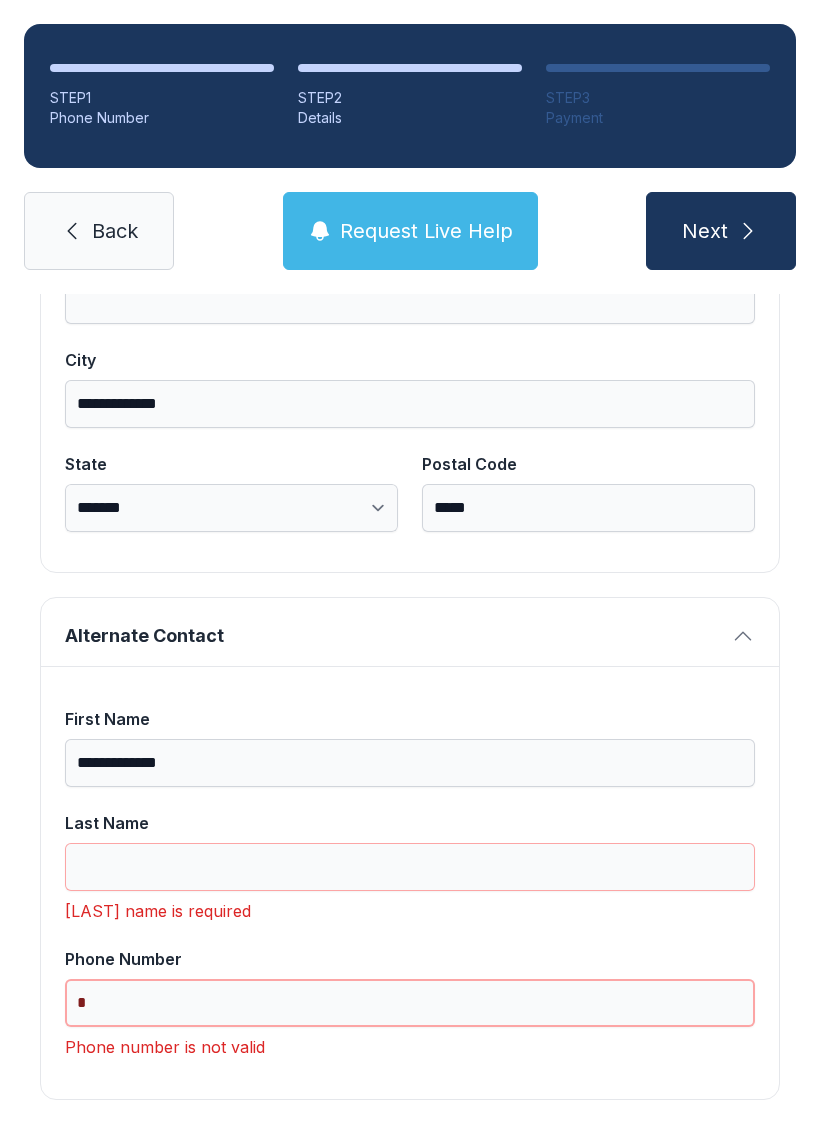 scroll, scrollTop: 49, scrollLeft: 0, axis: vertical 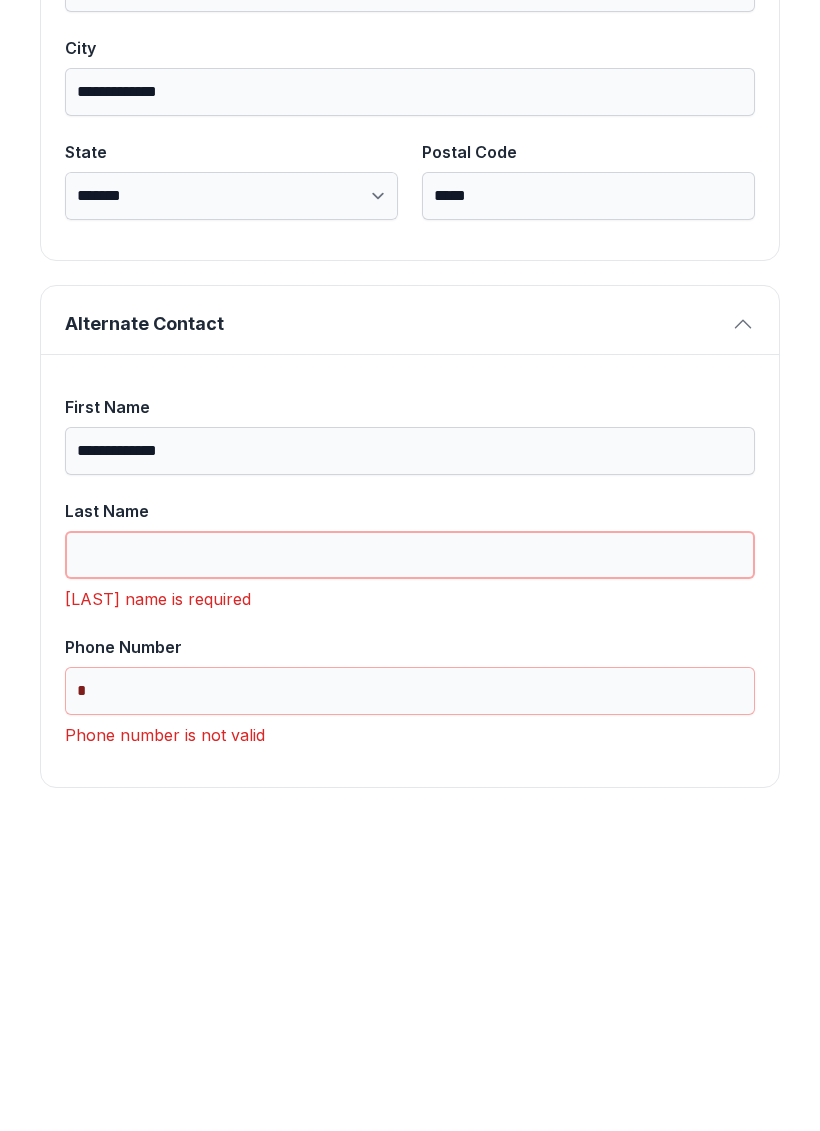 click on "Last Name" at bounding box center (410, 867) 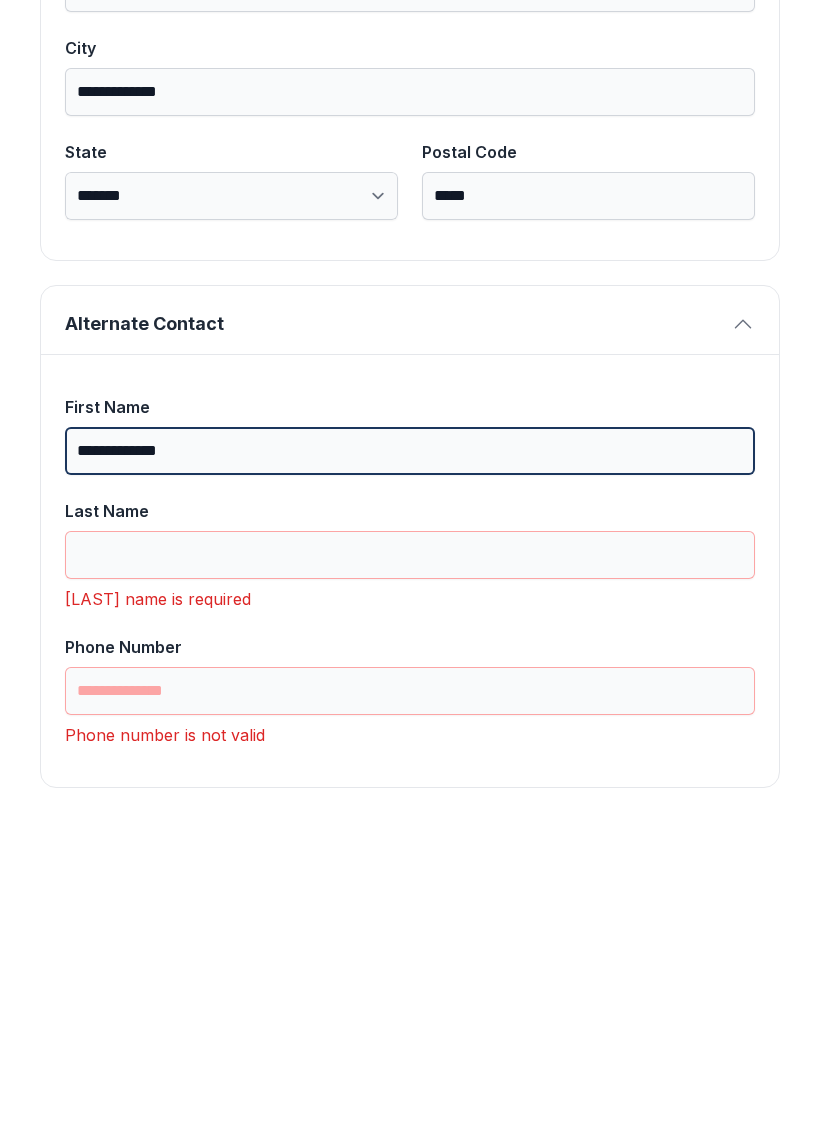 click on "**********" at bounding box center (410, 763) 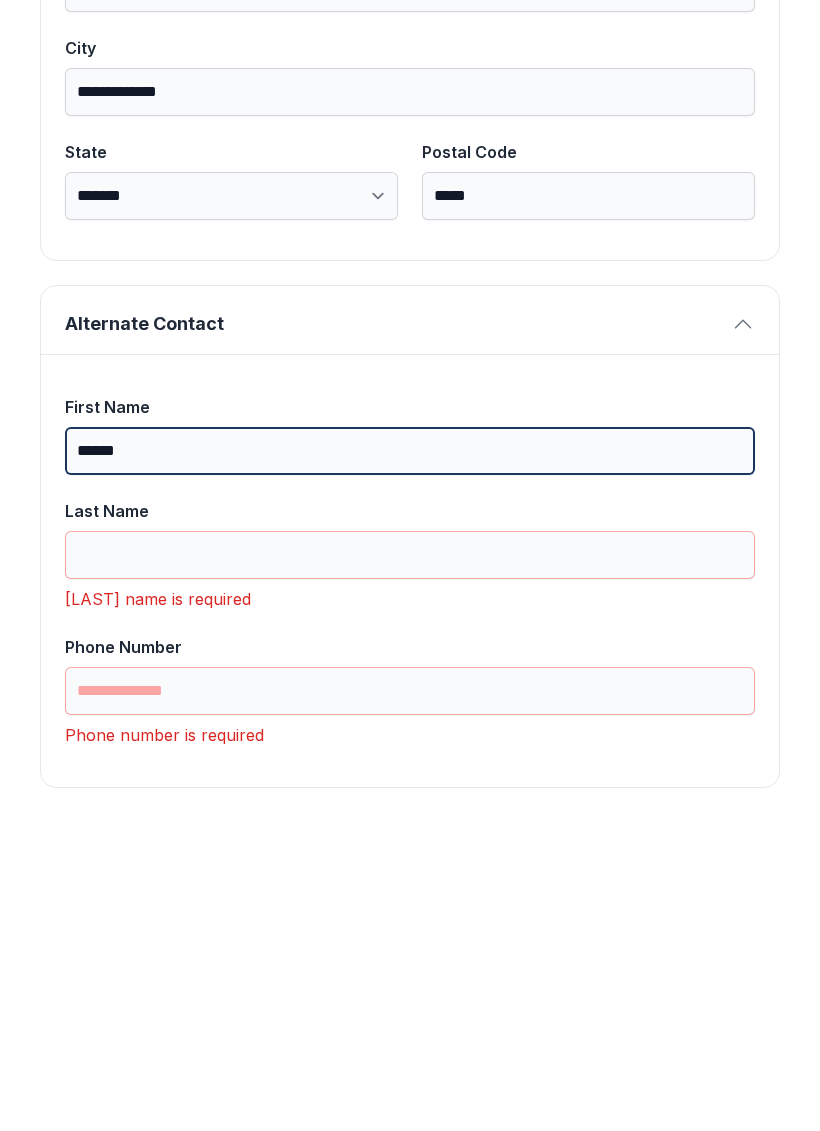 type on "*****" 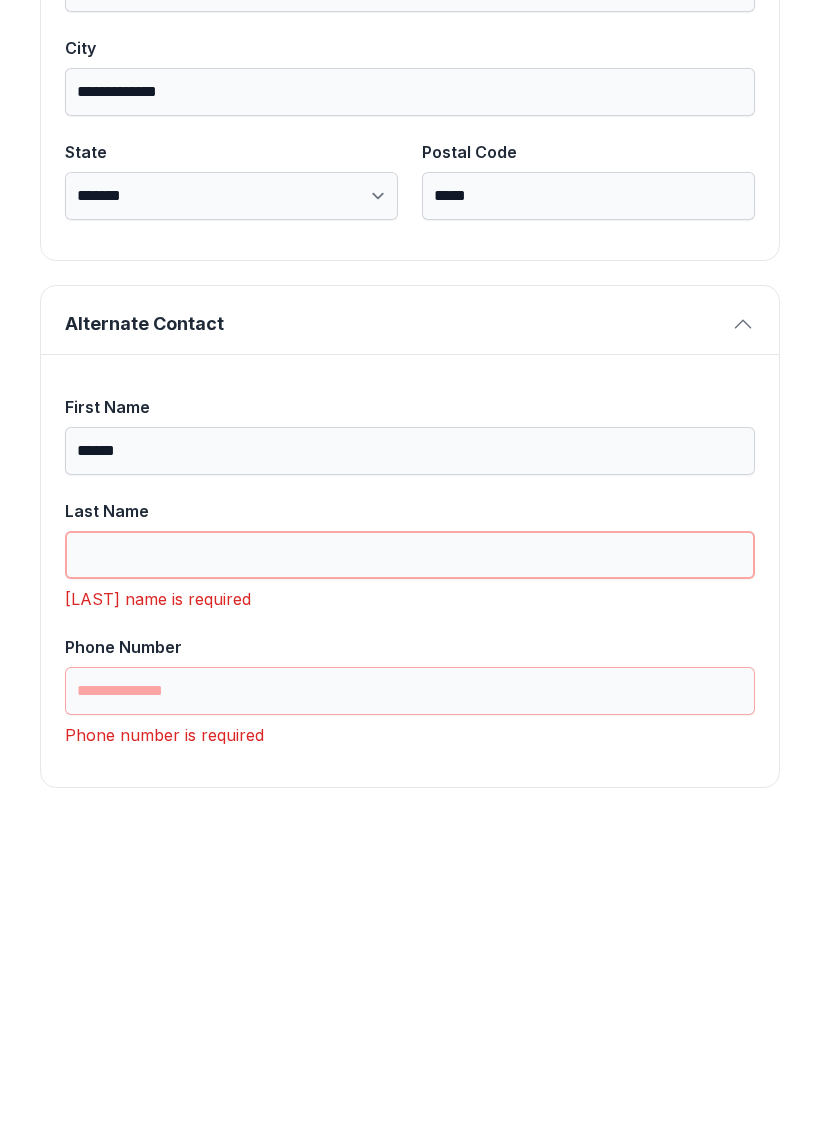 click on "Last Name" at bounding box center [410, 867] 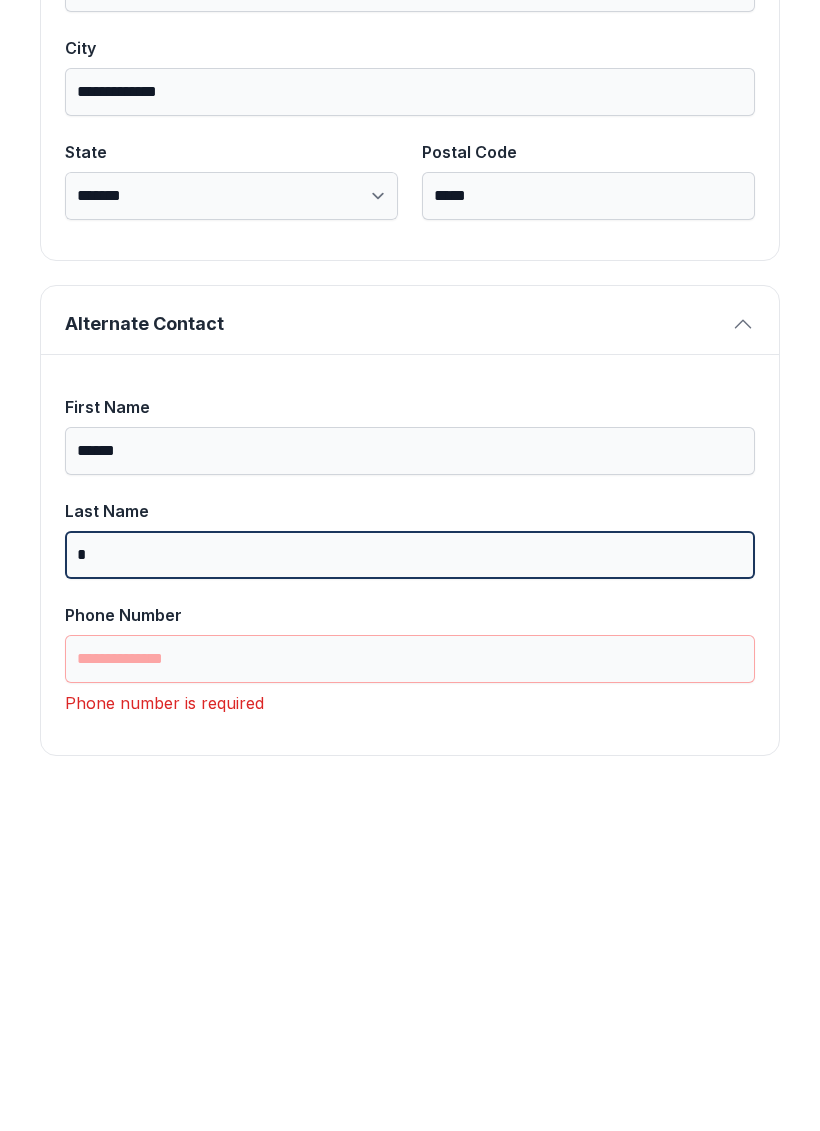 scroll, scrollTop: 1301, scrollLeft: 0, axis: vertical 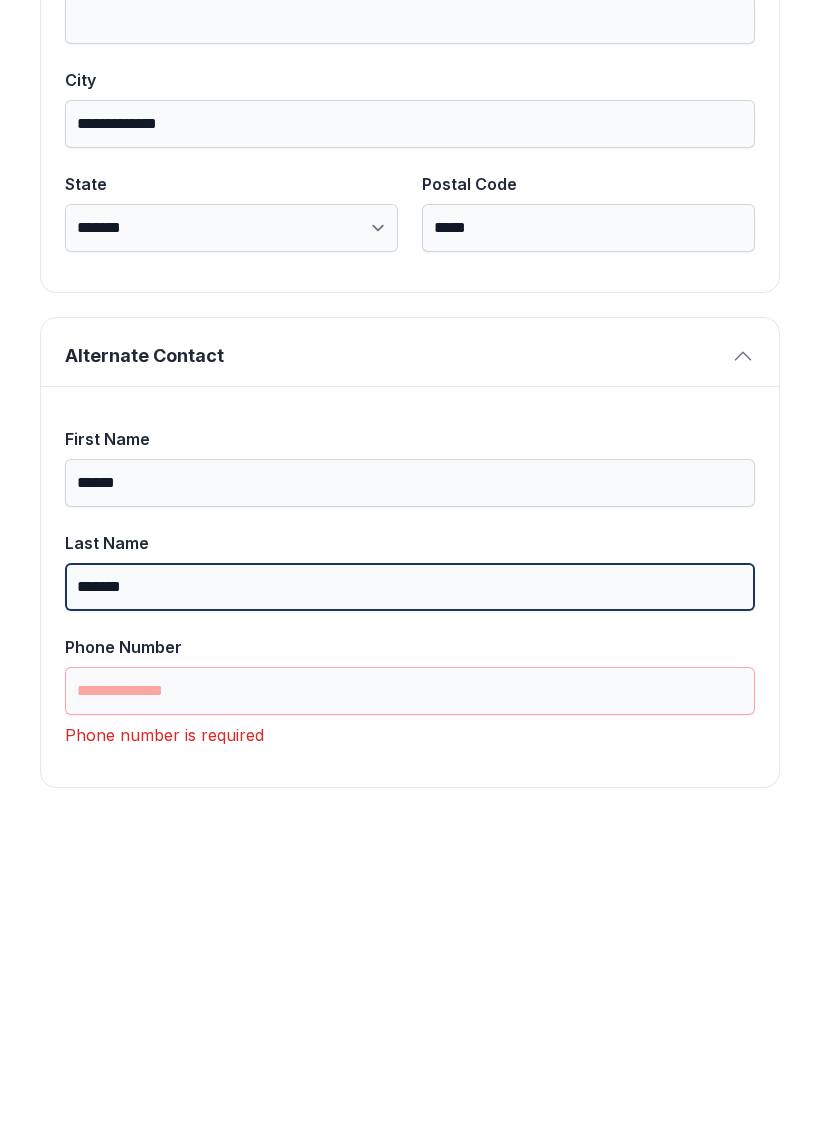 type on "*******" 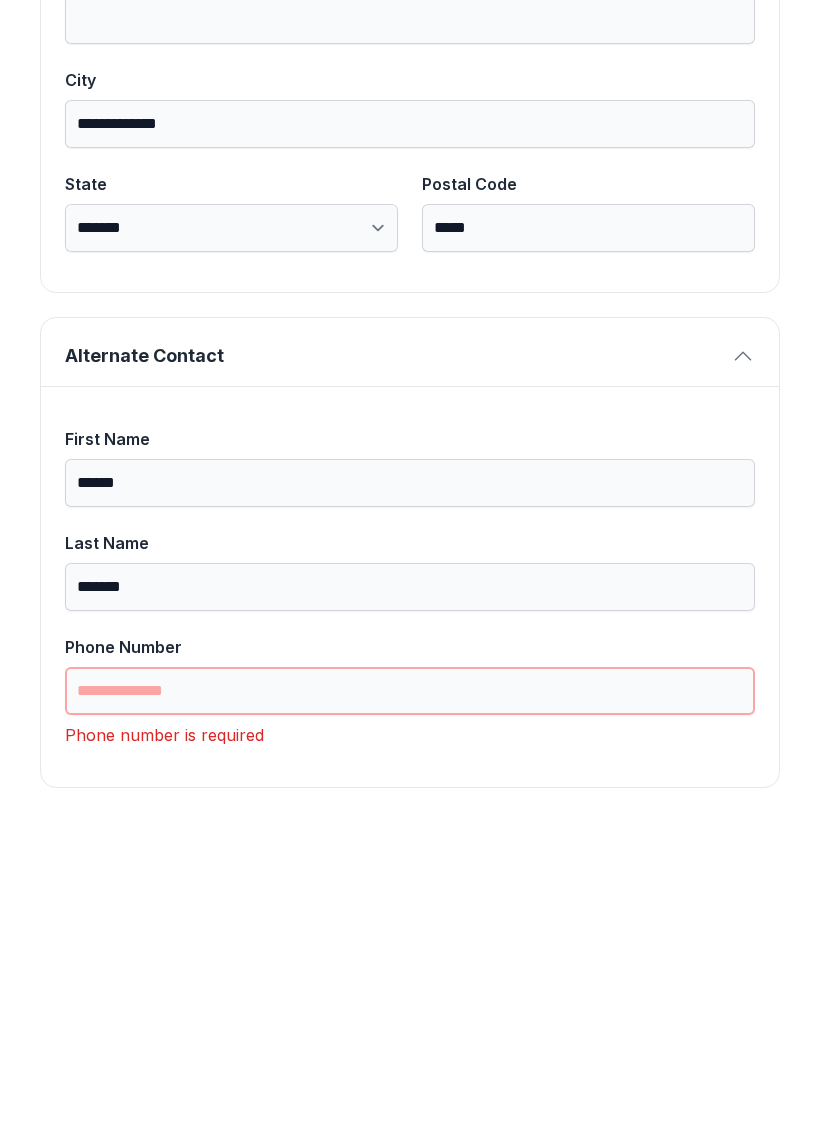 click on "Phone Number" at bounding box center [410, 1003] 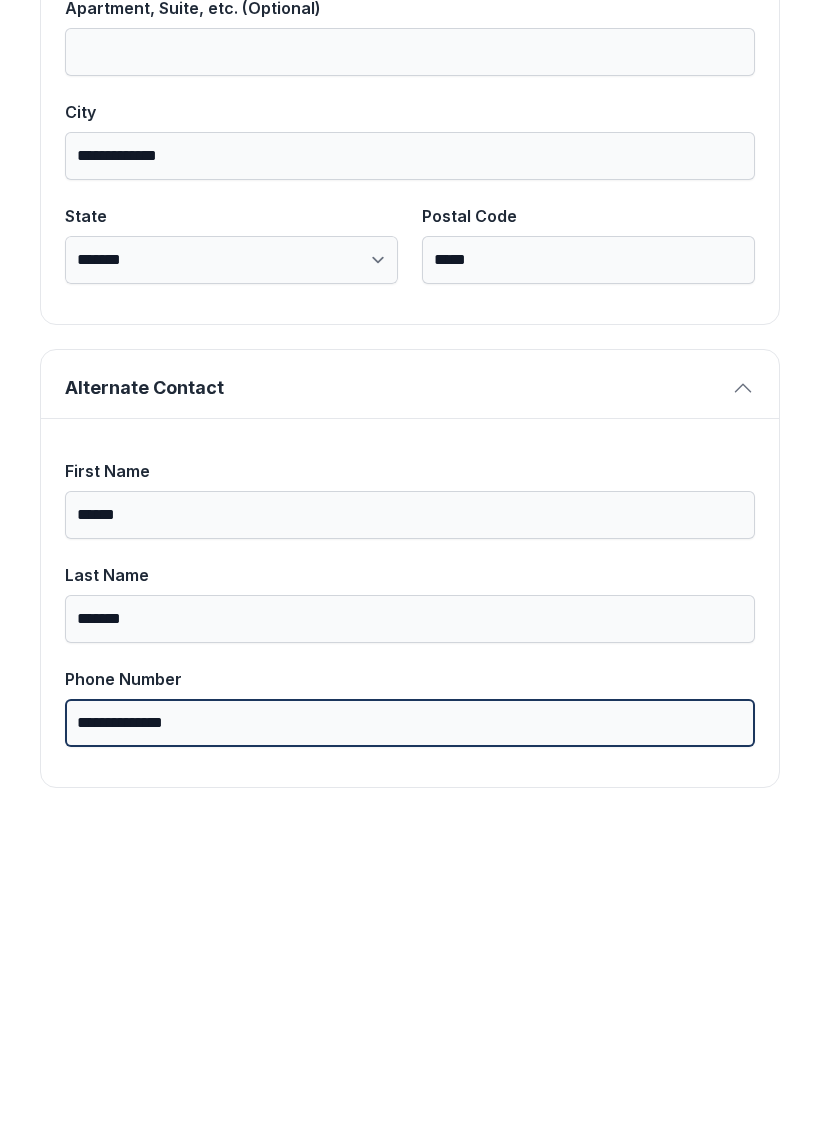 scroll, scrollTop: 1265, scrollLeft: 0, axis: vertical 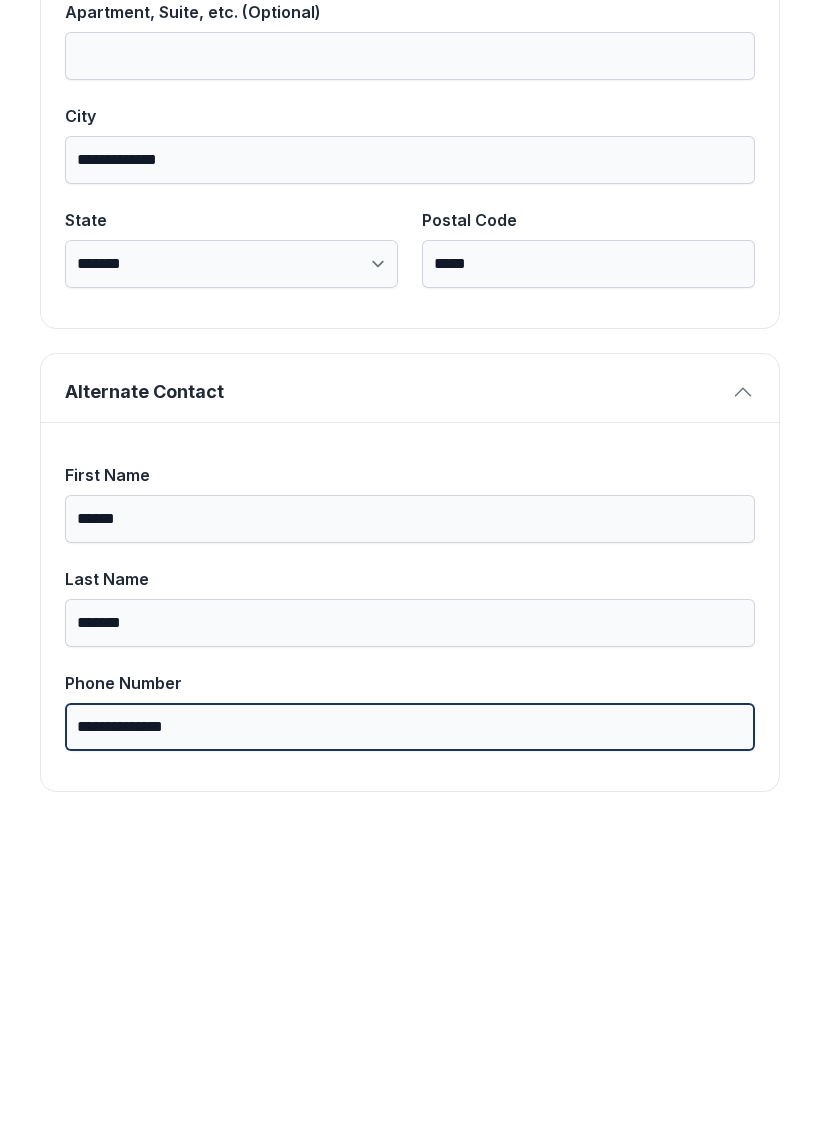 type on "**********" 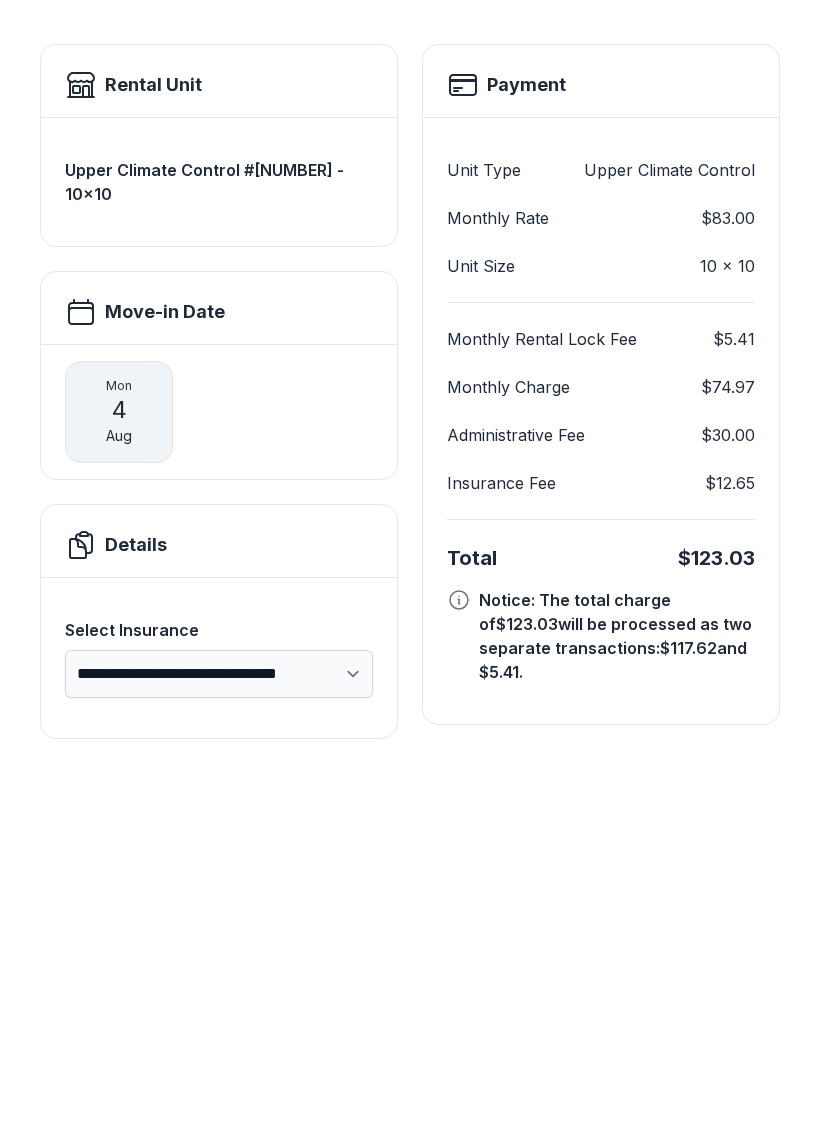 scroll, scrollTop: 0, scrollLeft: 0, axis: both 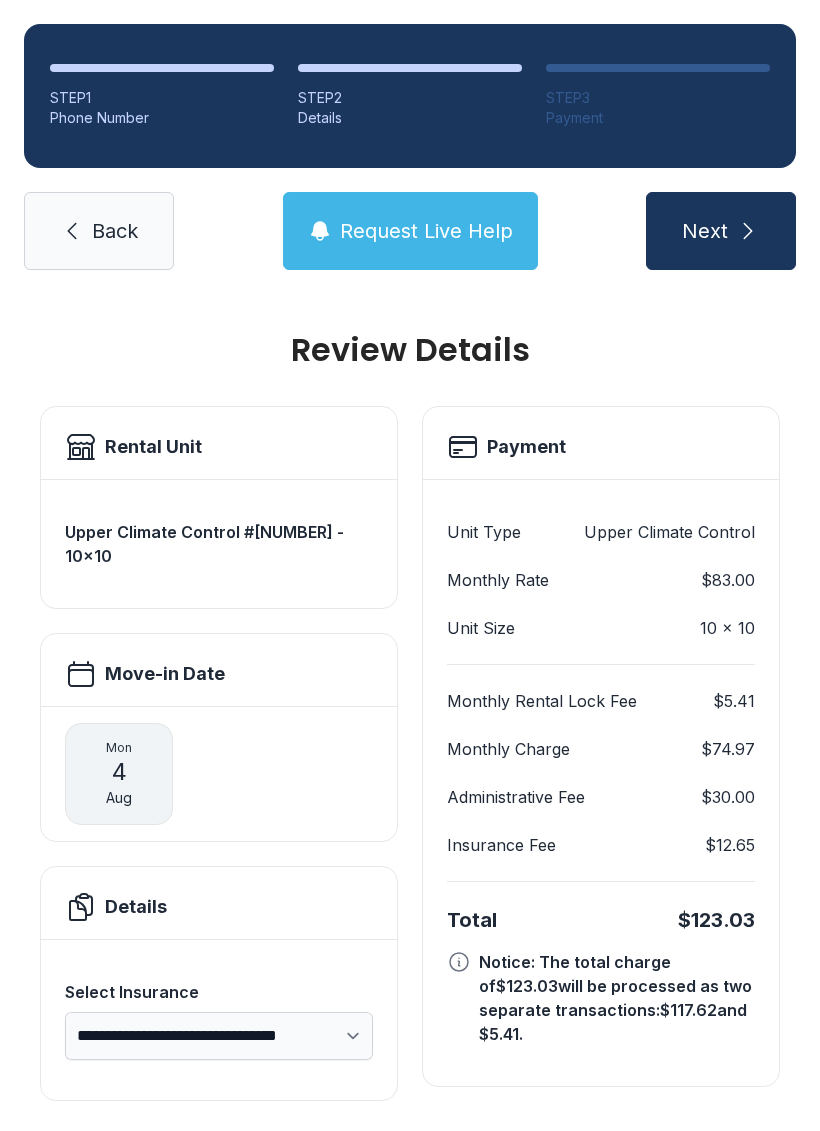 click on "Request Live Help" at bounding box center [426, 231] 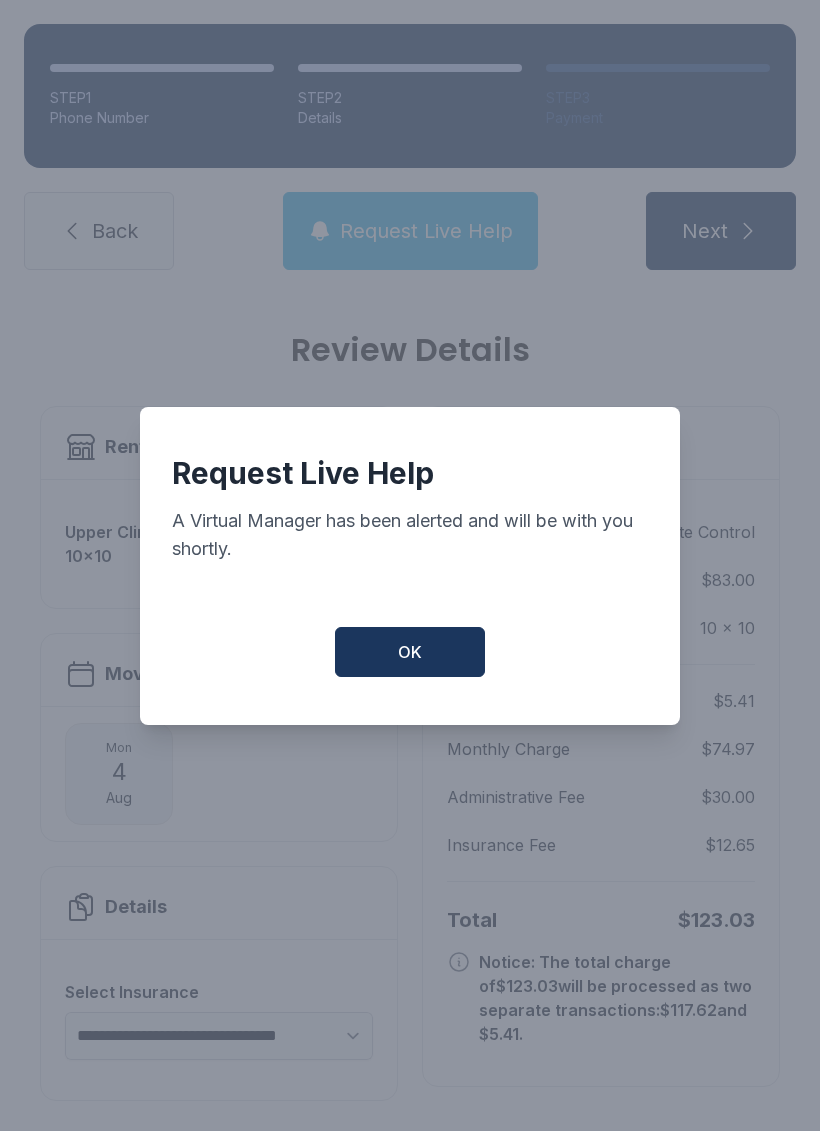 click on "OK" at bounding box center [410, 652] 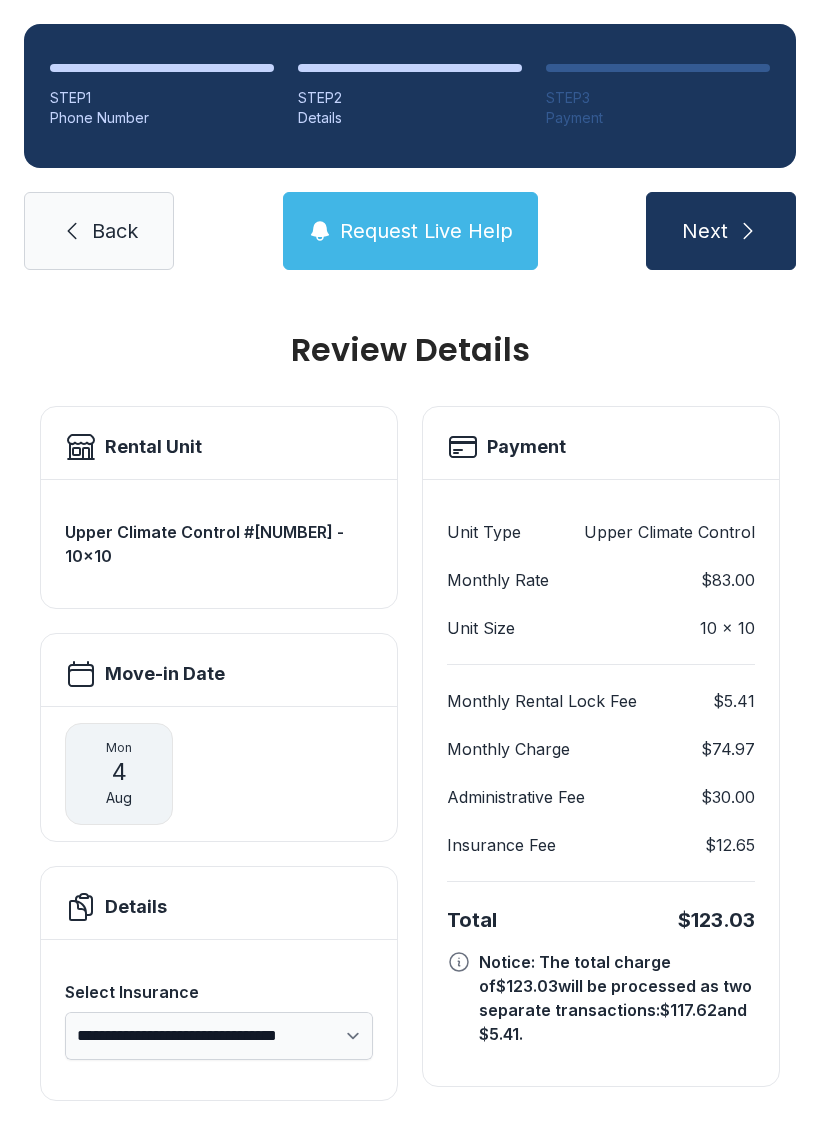 click on "Review Details" at bounding box center (410, 350) 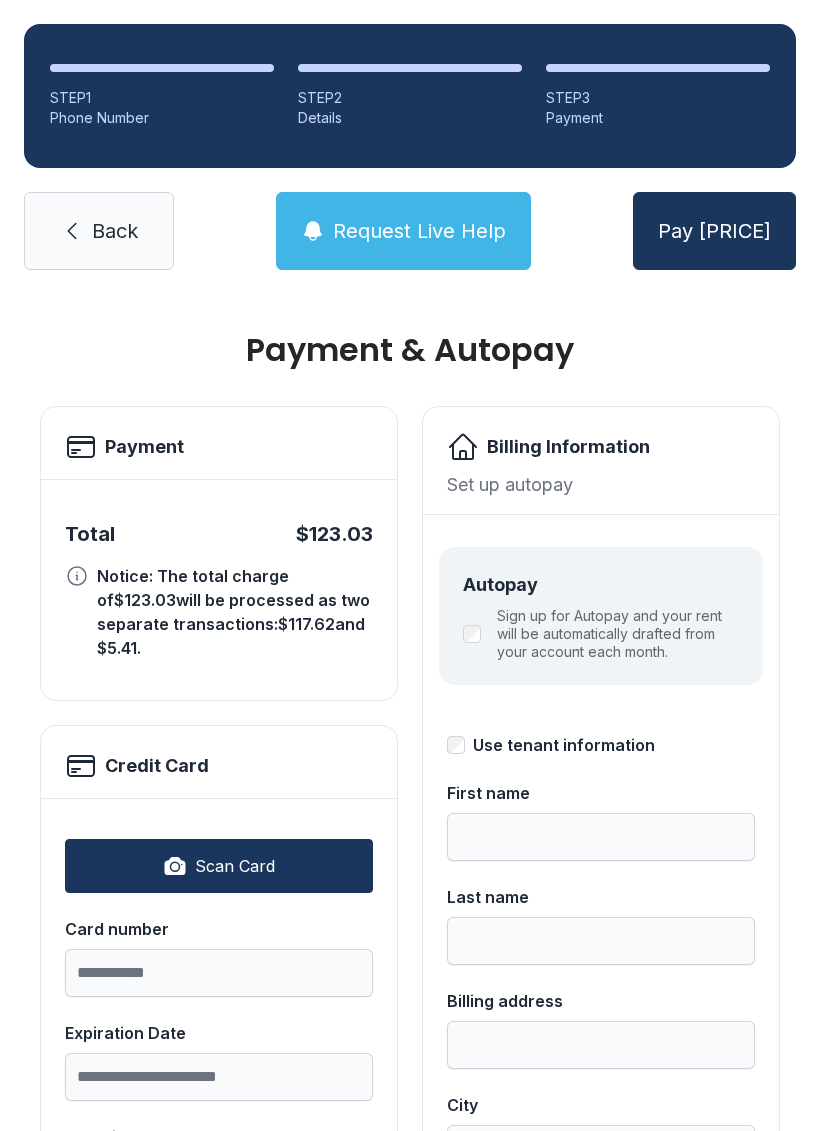 scroll, scrollTop: 0, scrollLeft: 0, axis: both 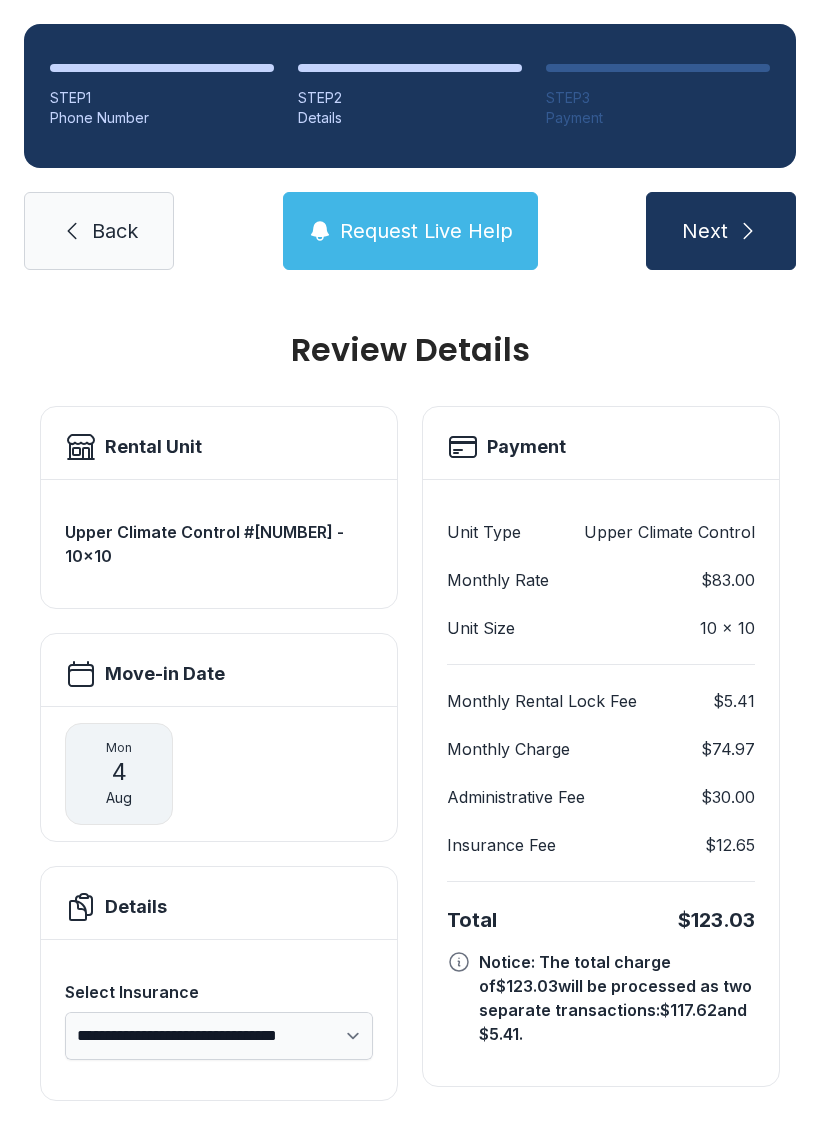 click 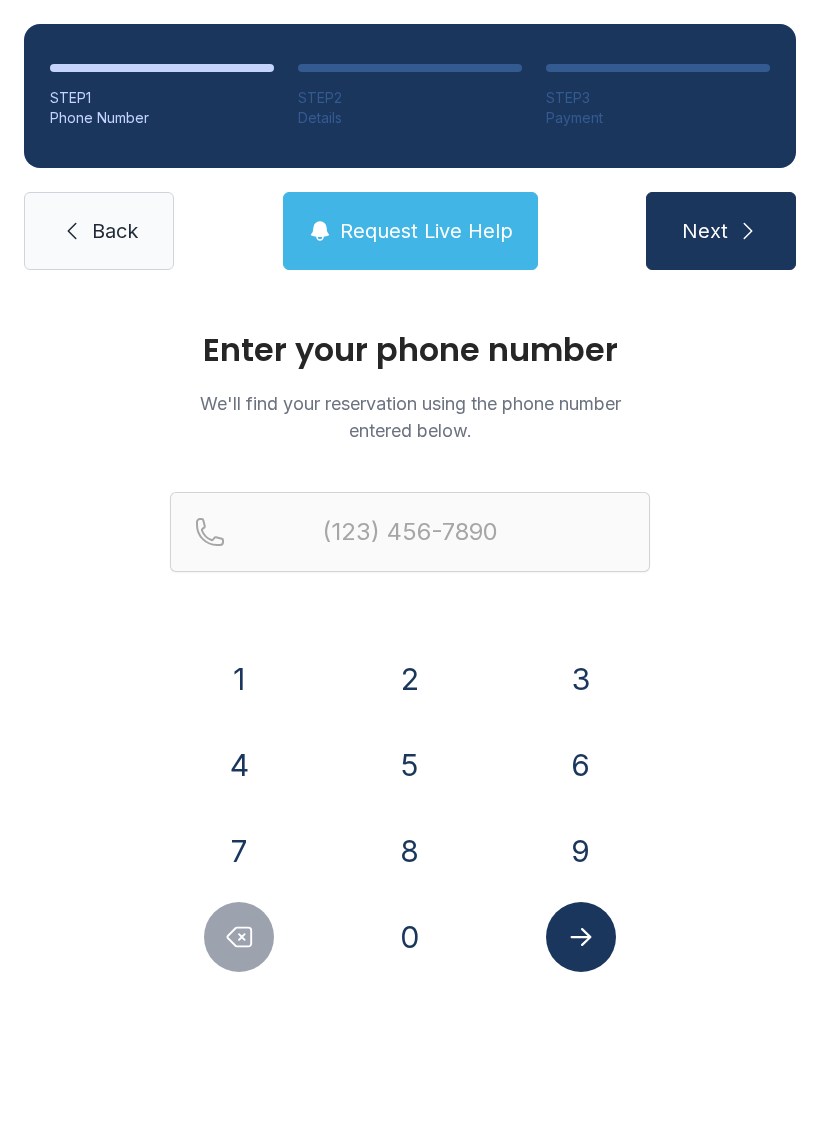 click 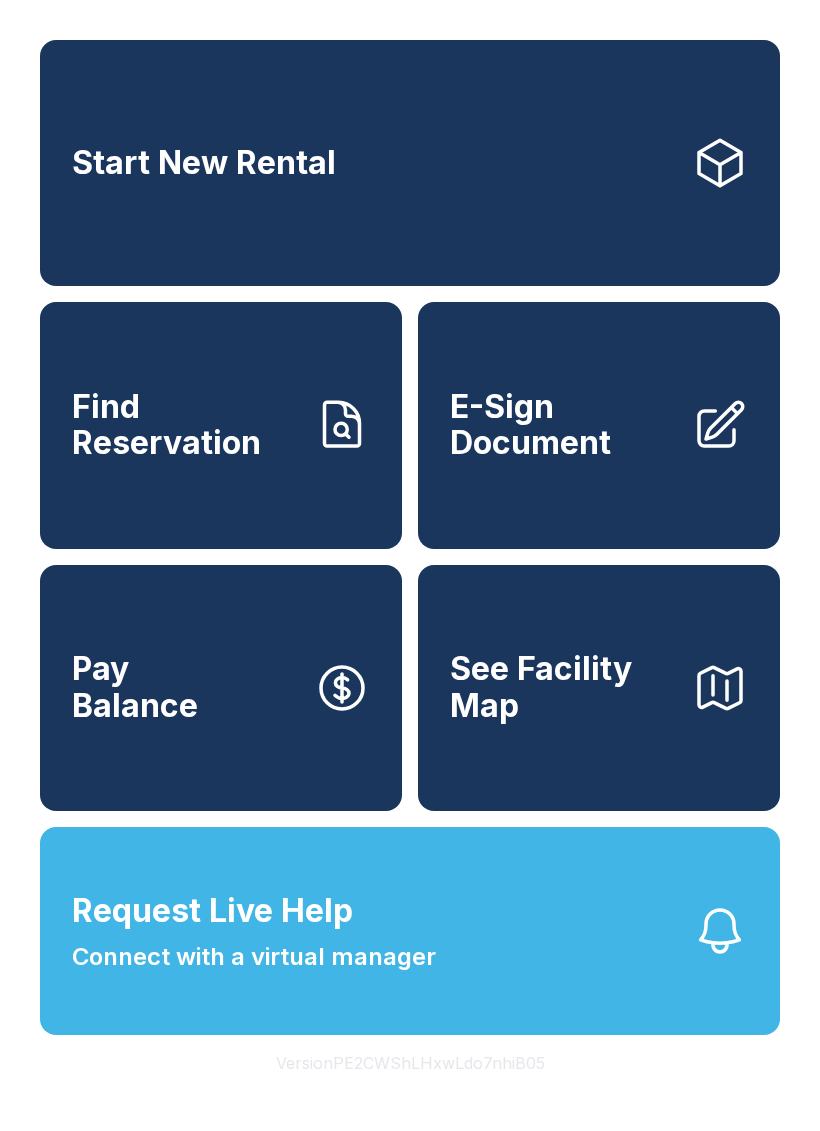 click on "E-Sign Document" at bounding box center [599, 425] 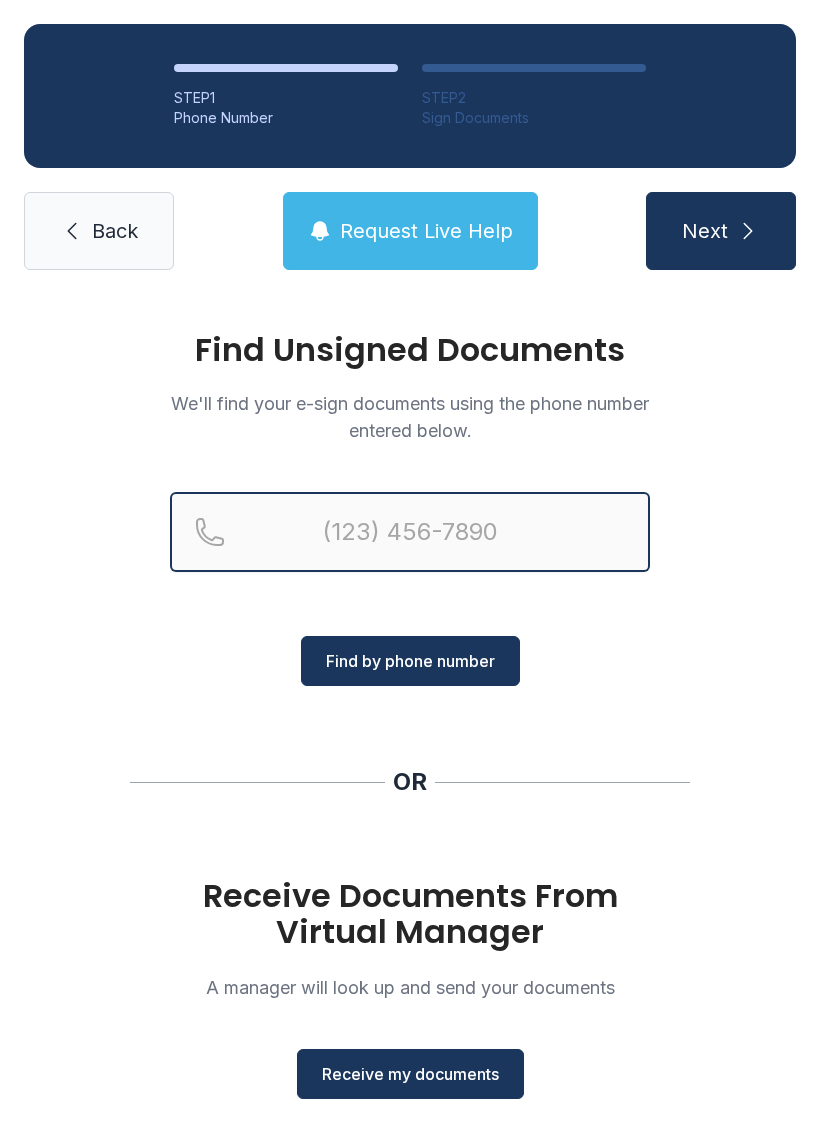 click at bounding box center (410, 532) 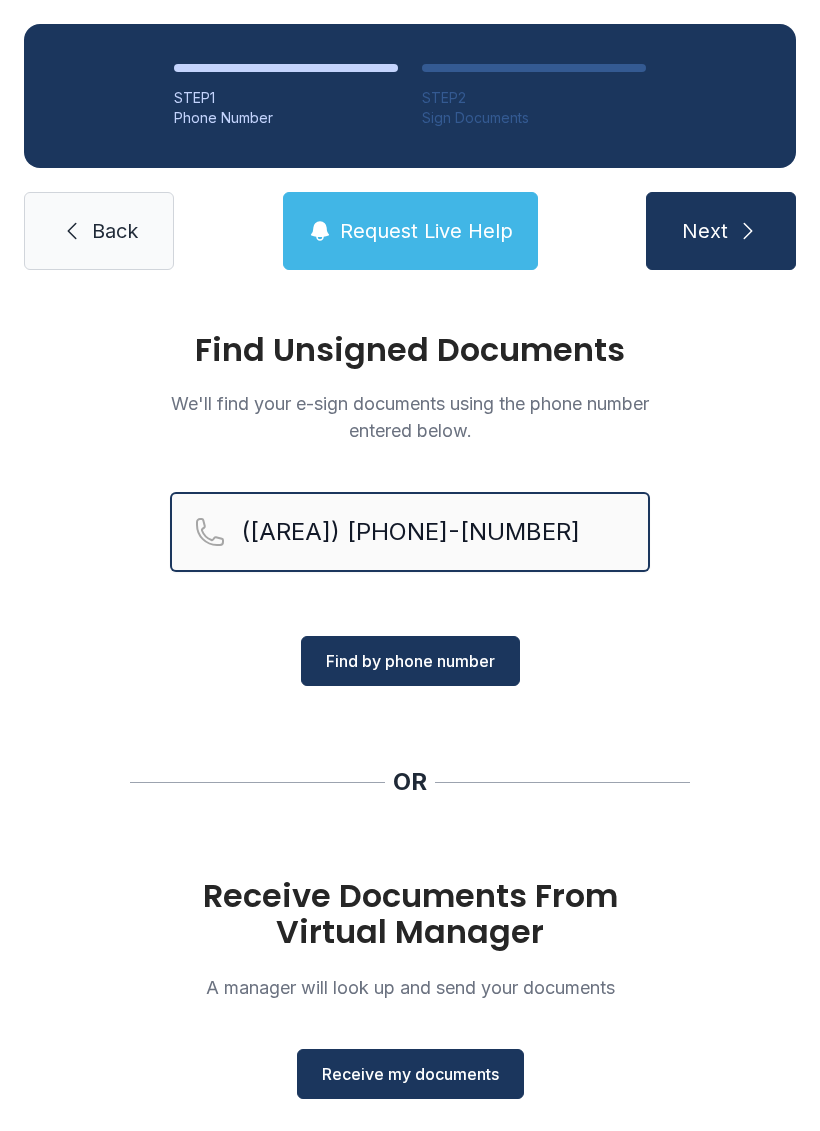 type on "([AREA]) [PHONE]-[NUMBER]" 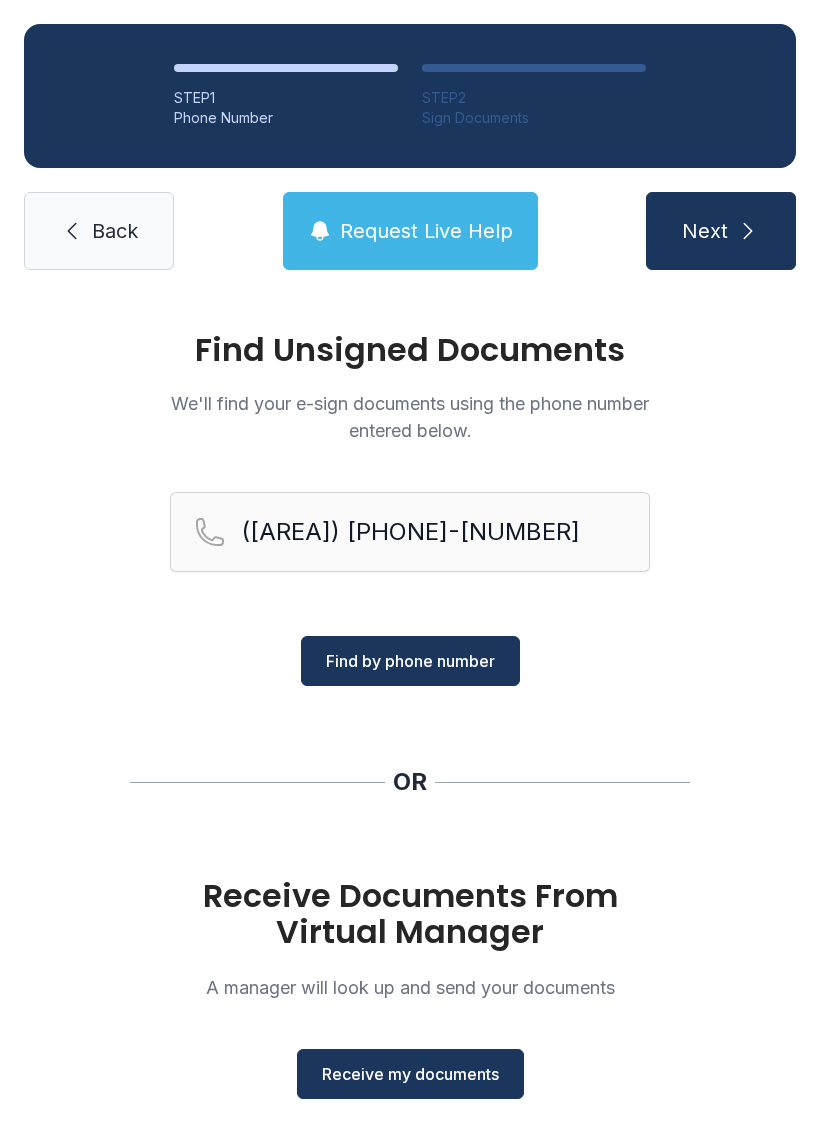 click on "Find by phone number" at bounding box center (410, 661) 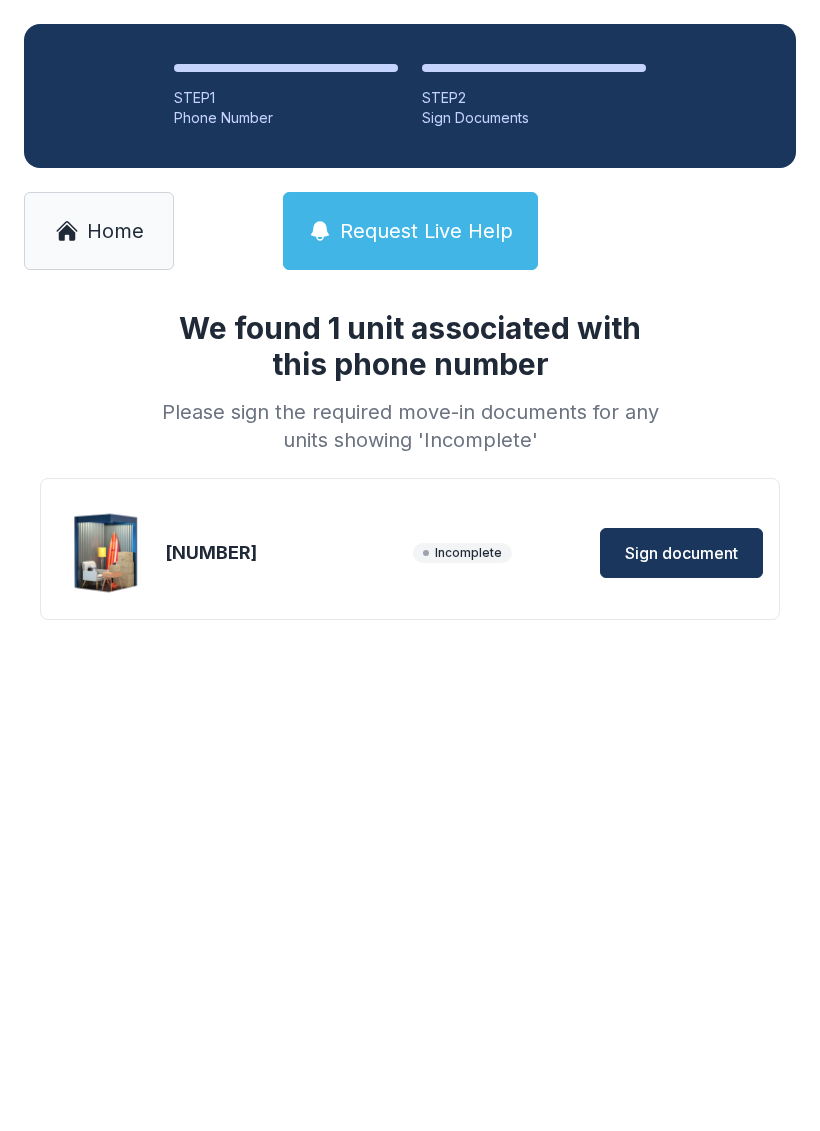 click on "Sign document" at bounding box center (681, 553) 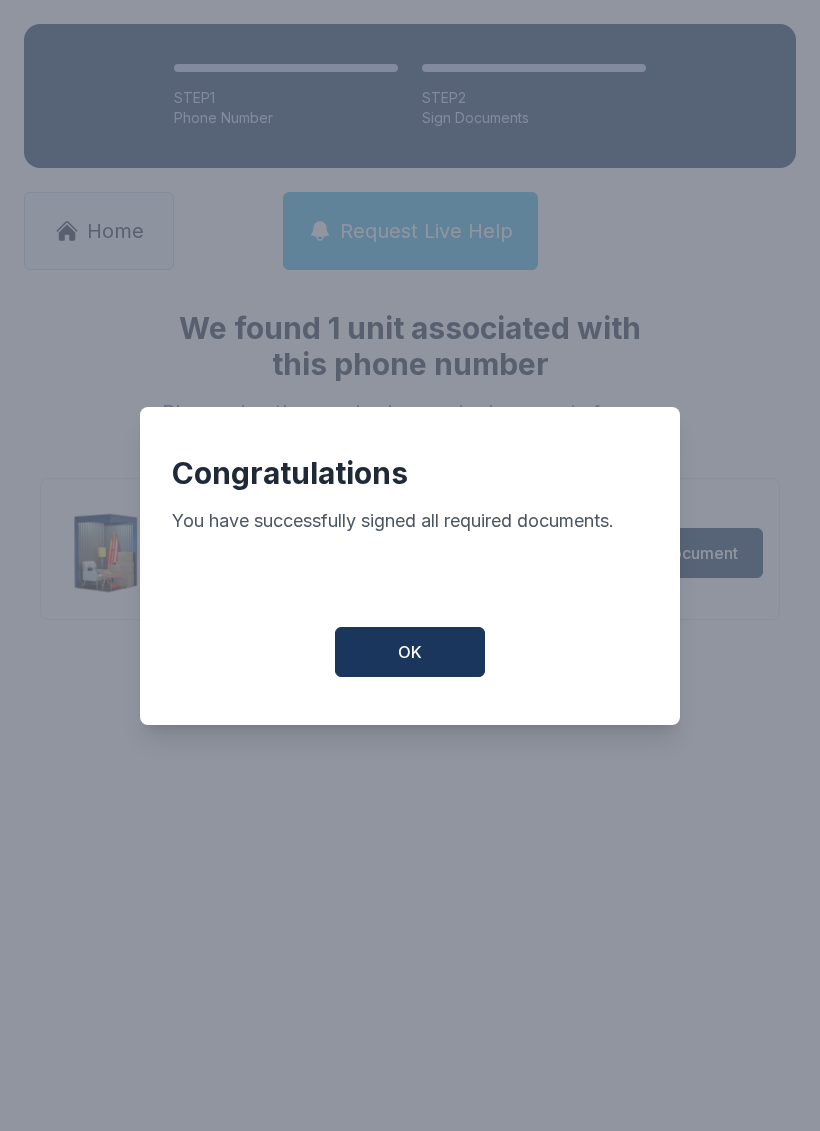 click on "OK" at bounding box center (410, 652) 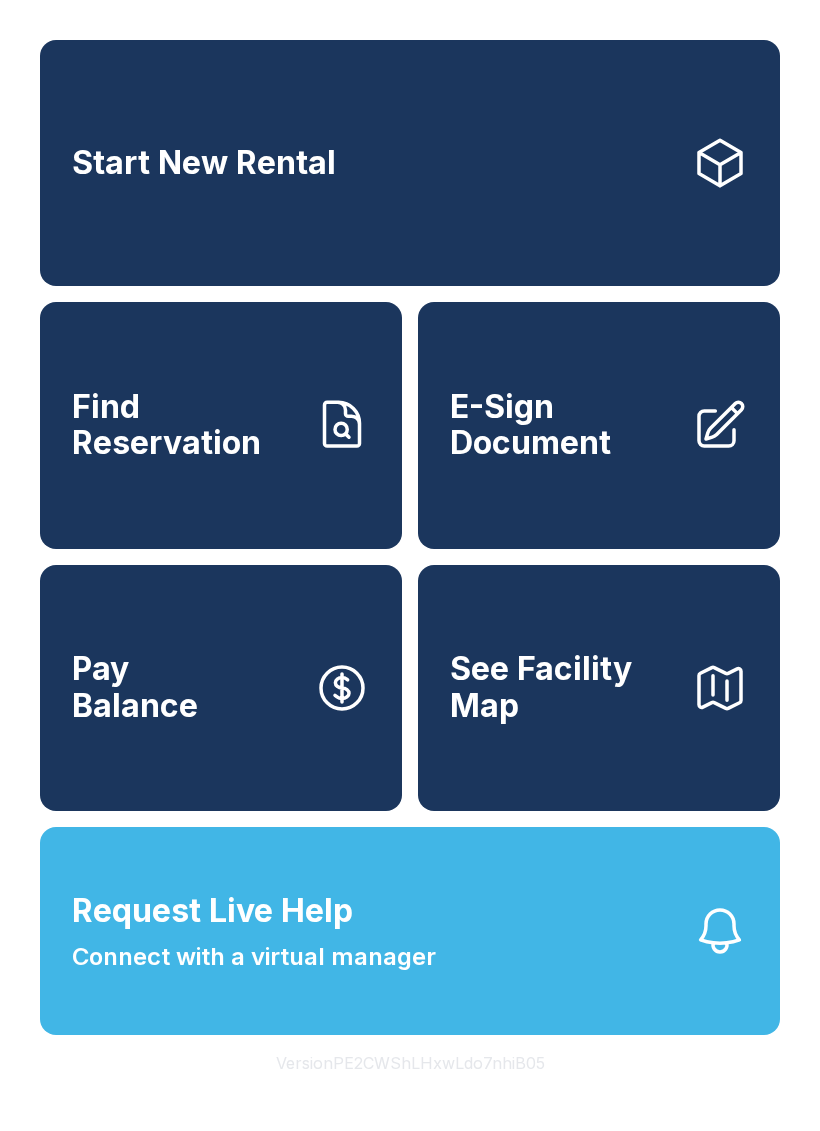 click on "Request Live Help Connect with a virtual manager" at bounding box center [410, 931] 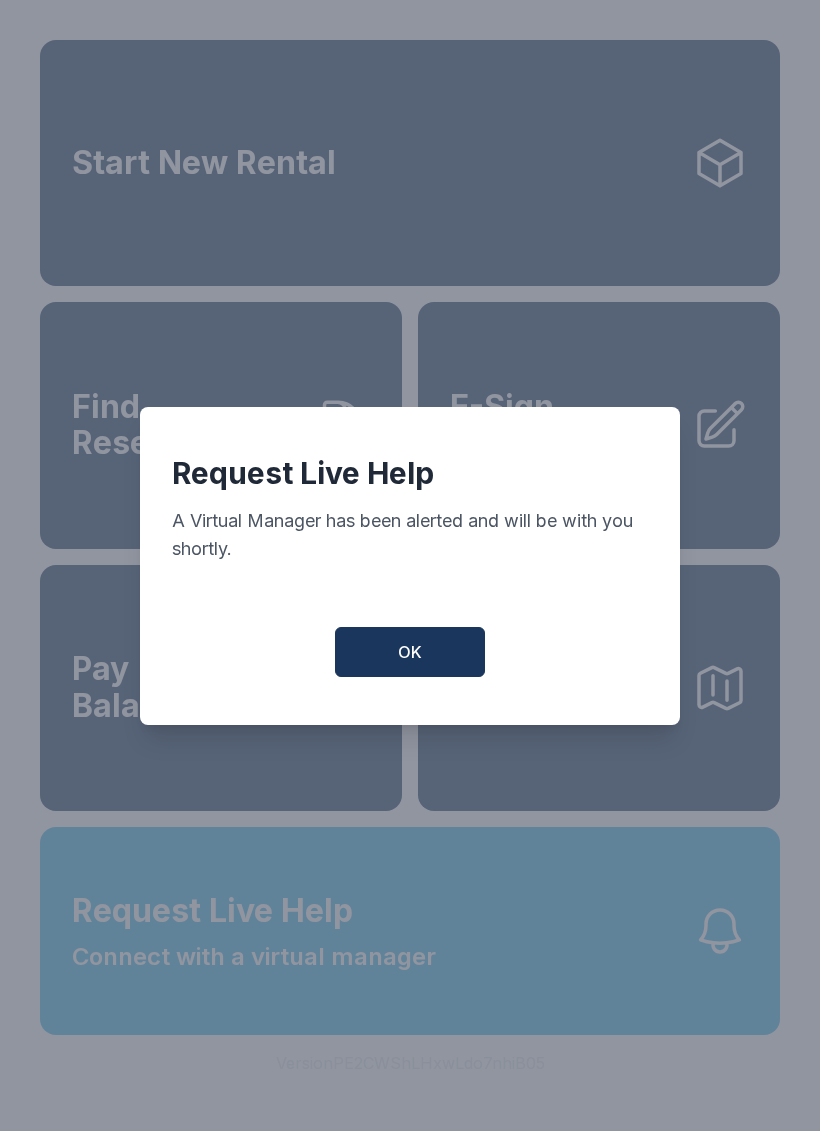 click on "OK" at bounding box center [410, 652] 